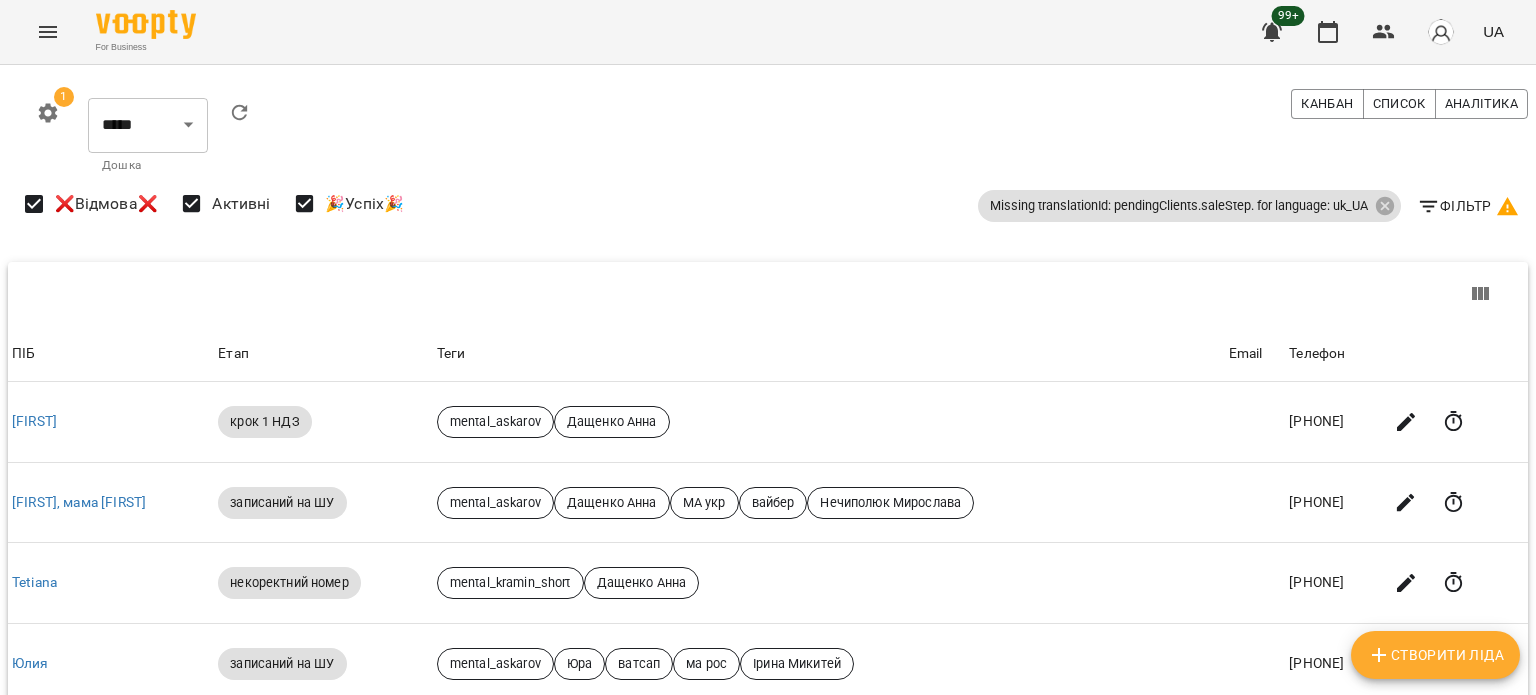scroll, scrollTop: 0, scrollLeft: 0, axis: both 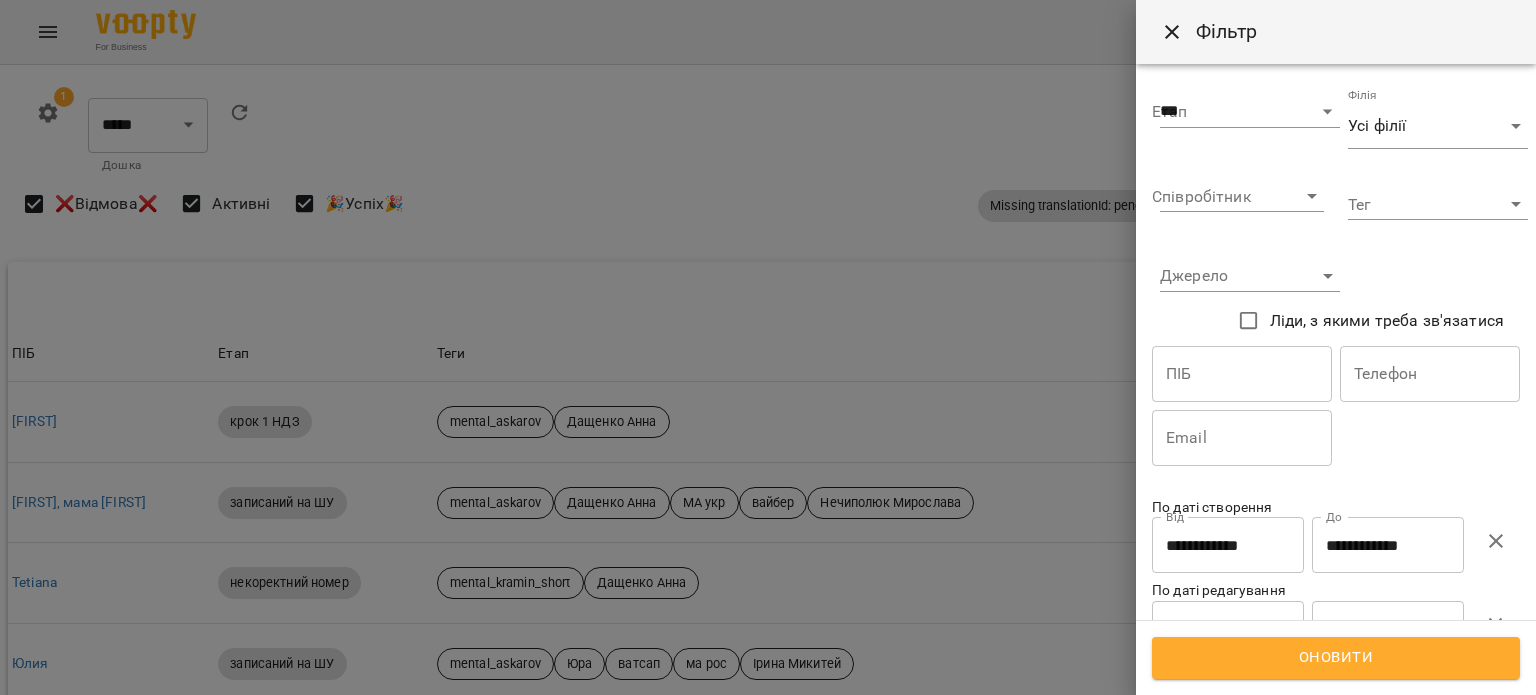 click on "**********" at bounding box center [1388, 545] 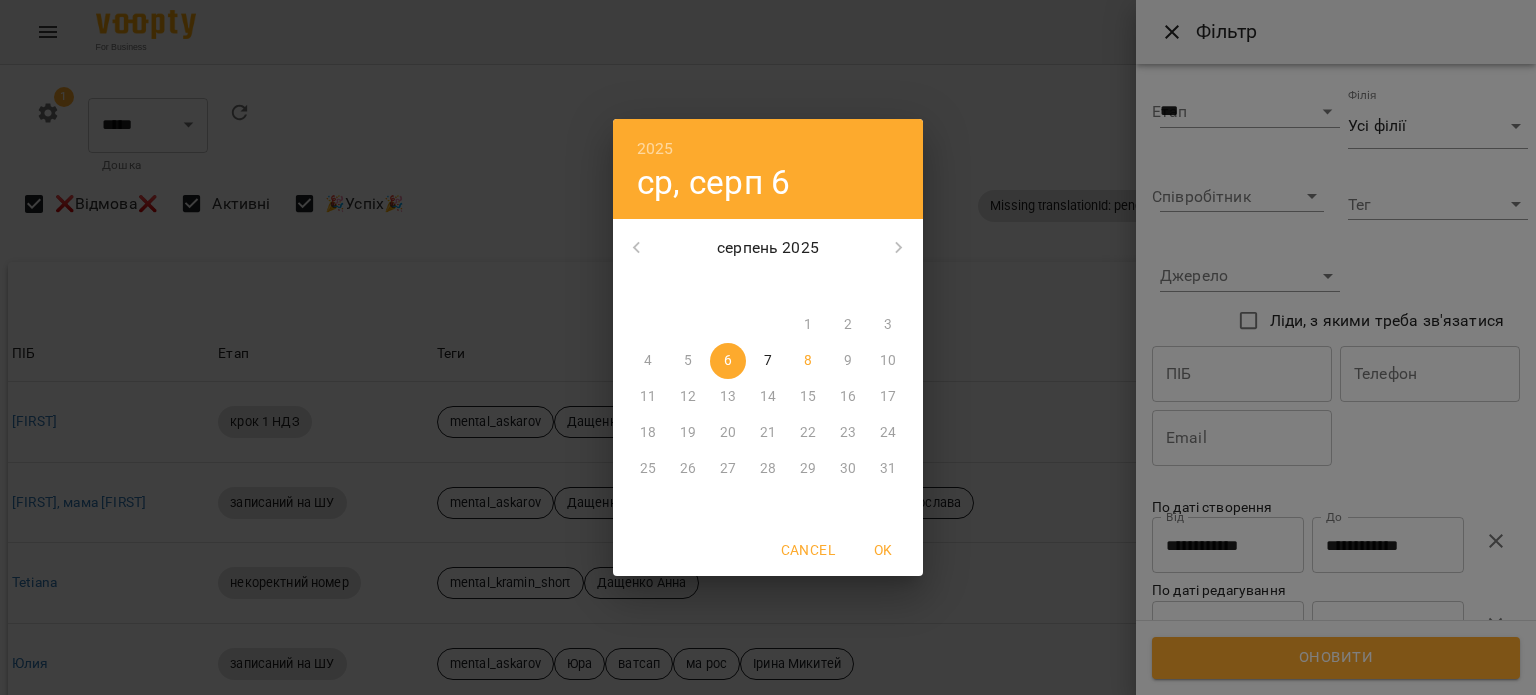 click on "OK" at bounding box center (883, 550) 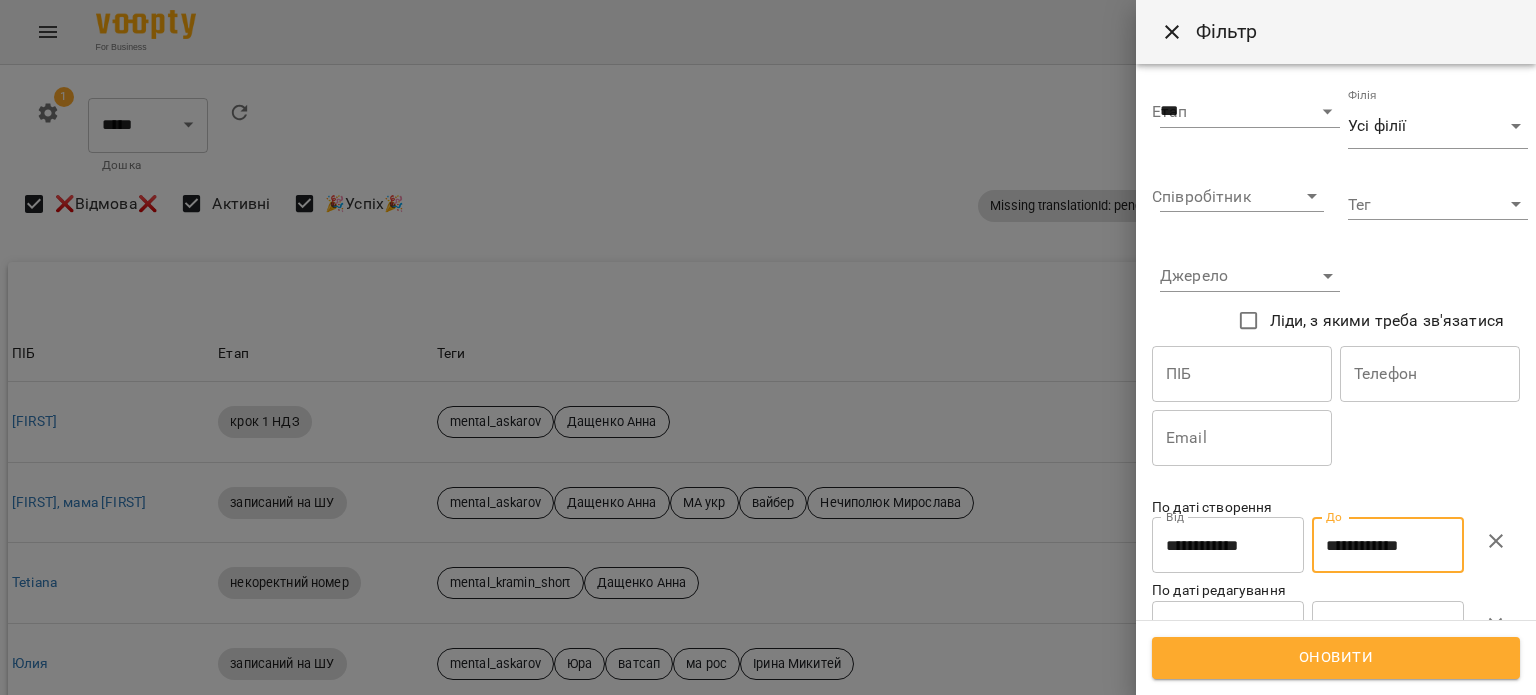 click on "**********" at bounding box center (1228, 545) 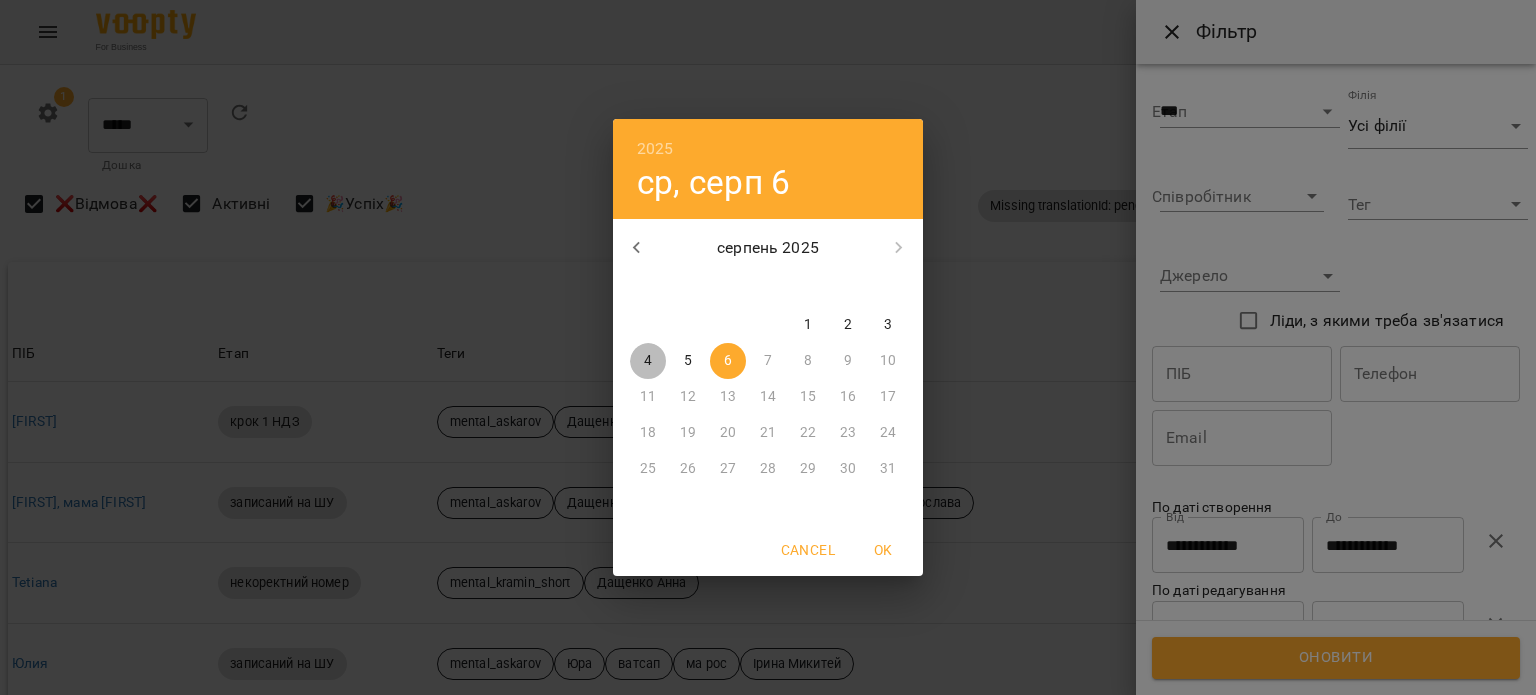 click on "4" at bounding box center [648, 361] 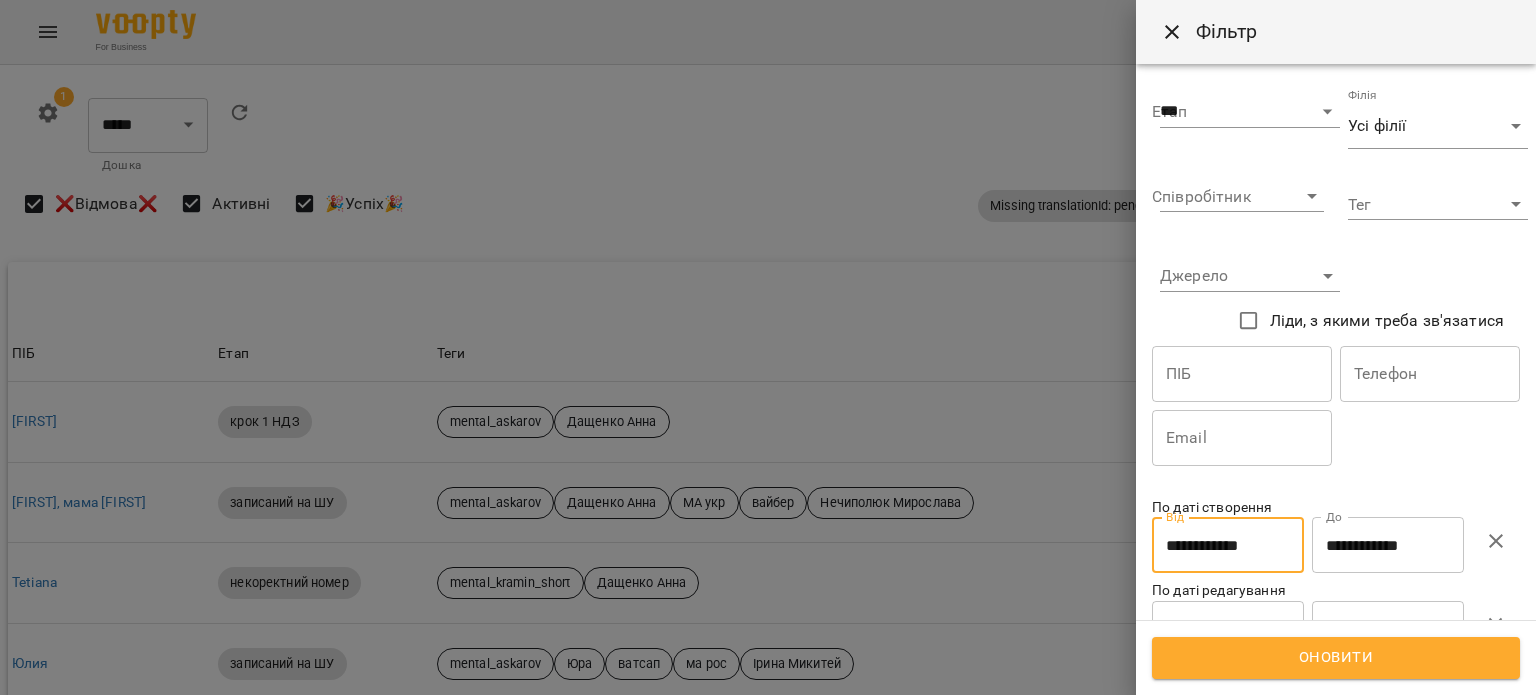 click on "**********" at bounding box center (1388, 545) 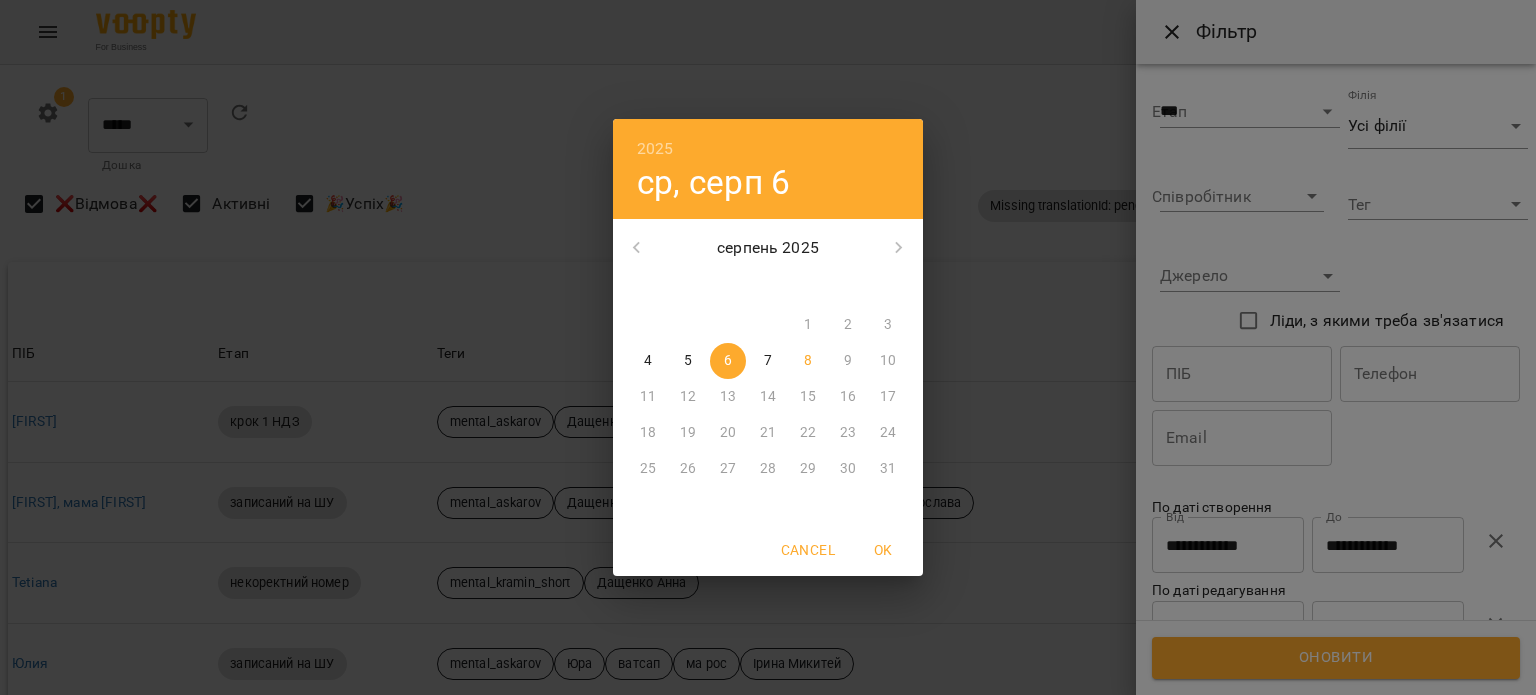 click on "4" at bounding box center [648, 361] 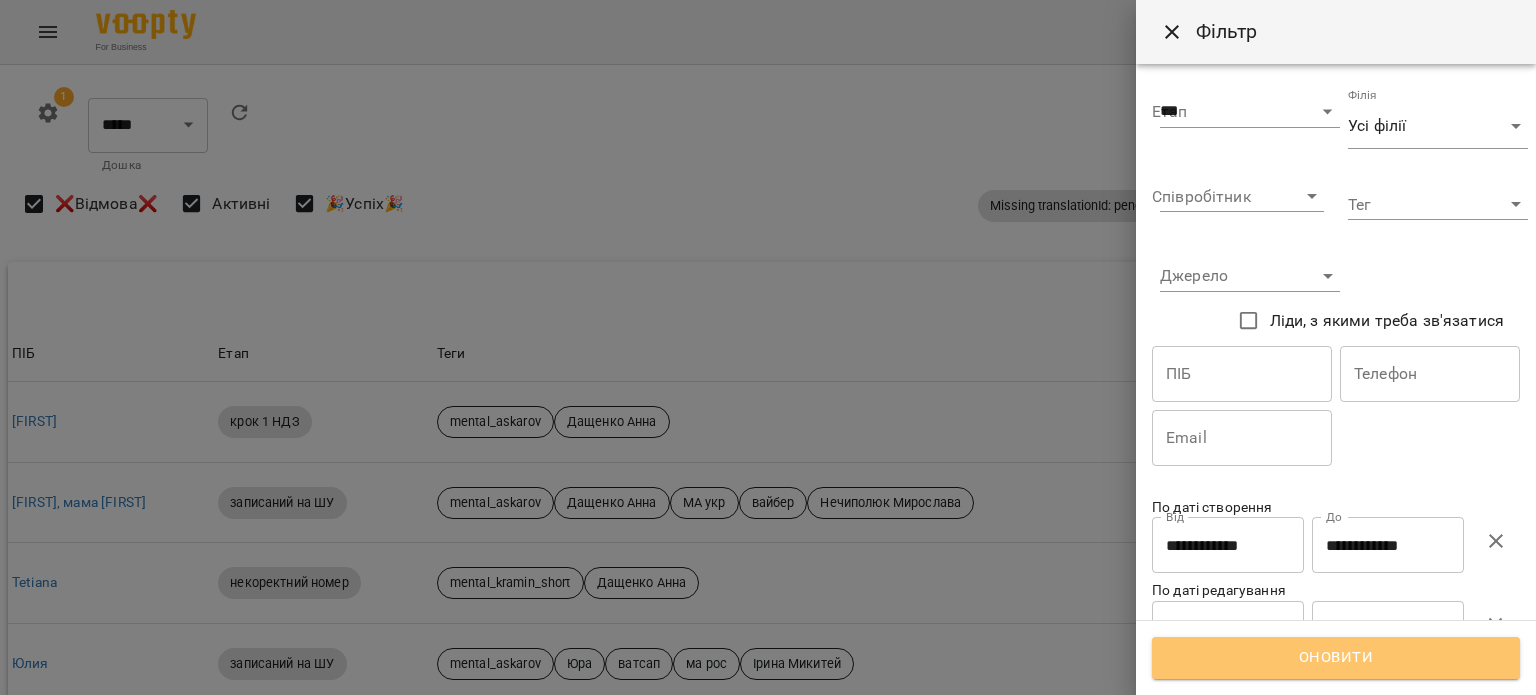 click on "Оновити" at bounding box center [1336, 658] 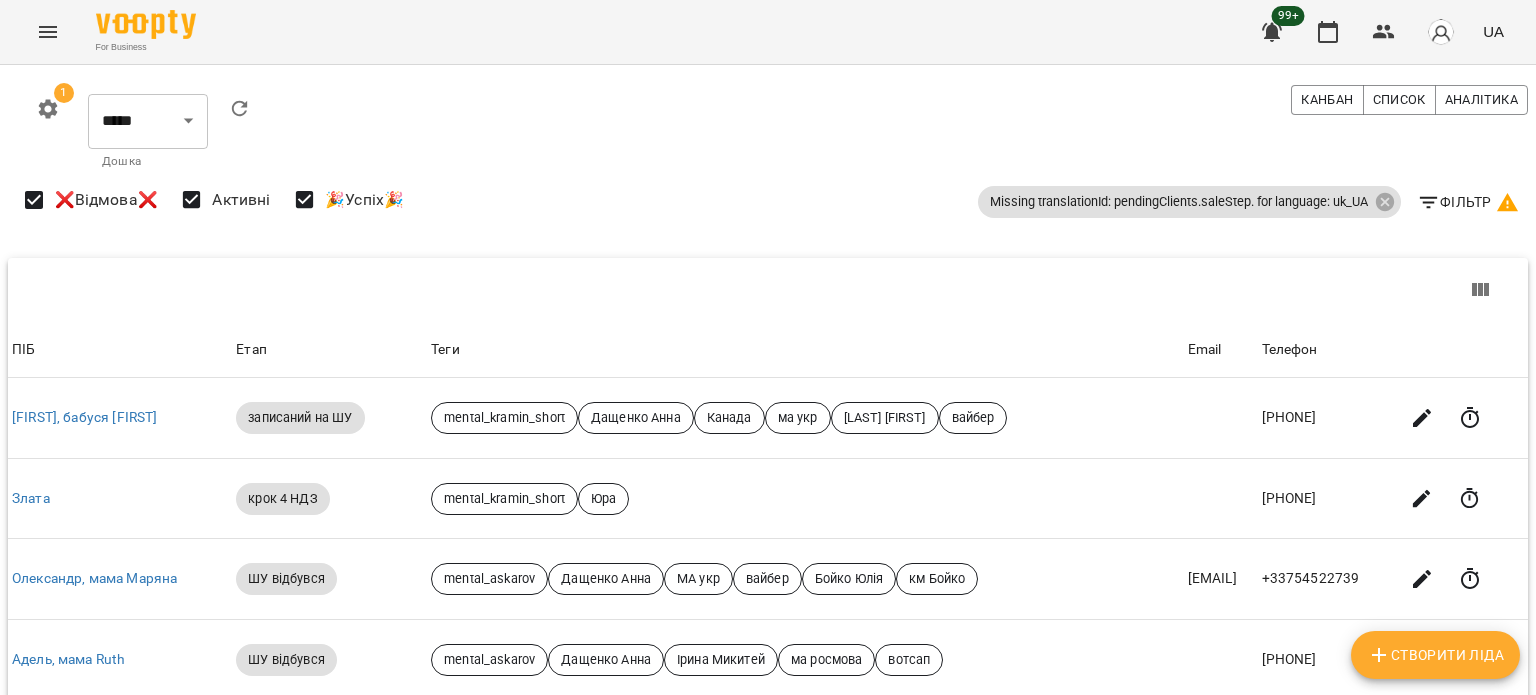 scroll, scrollTop: 0, scrollLeft: 0, axis: both 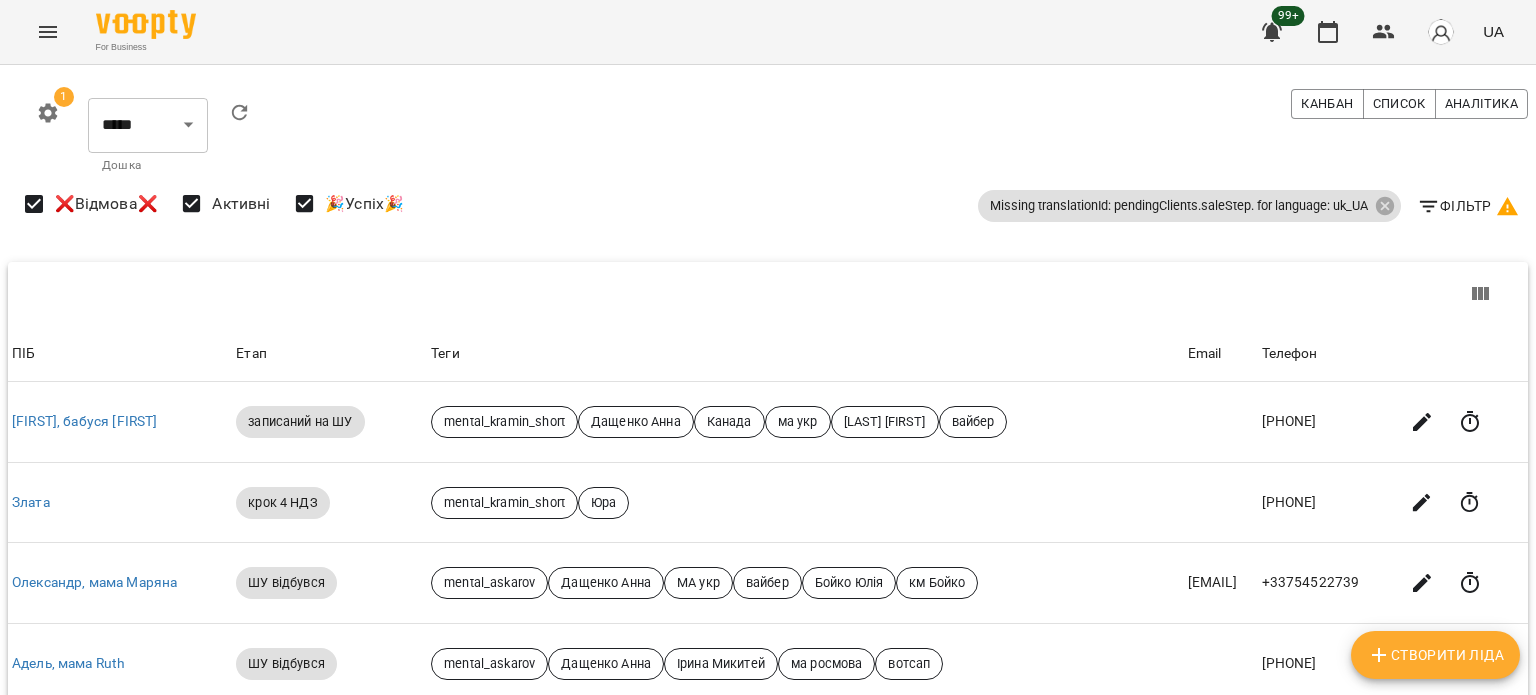 click on "Фільтр" at bounding box center (1468, 206) 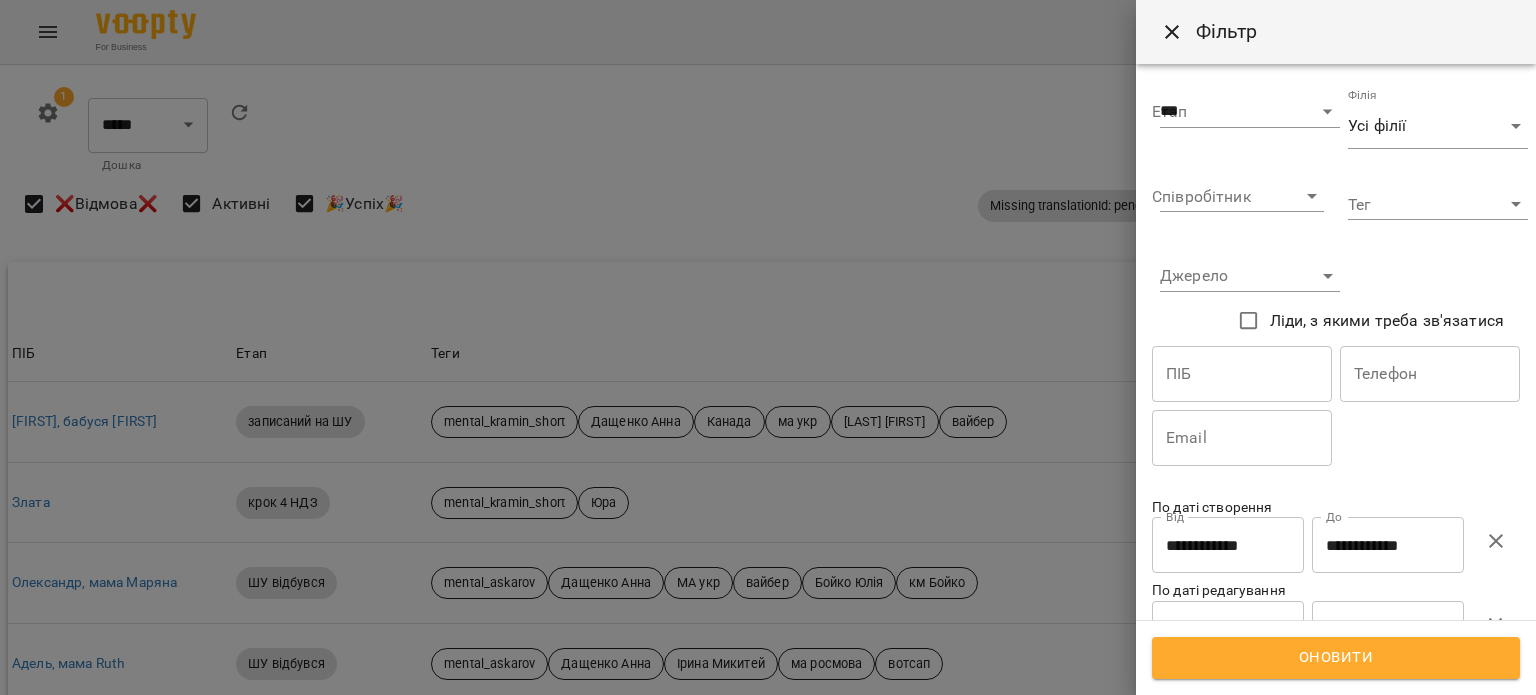 click on "**********" at bounding box center [1228, 545] 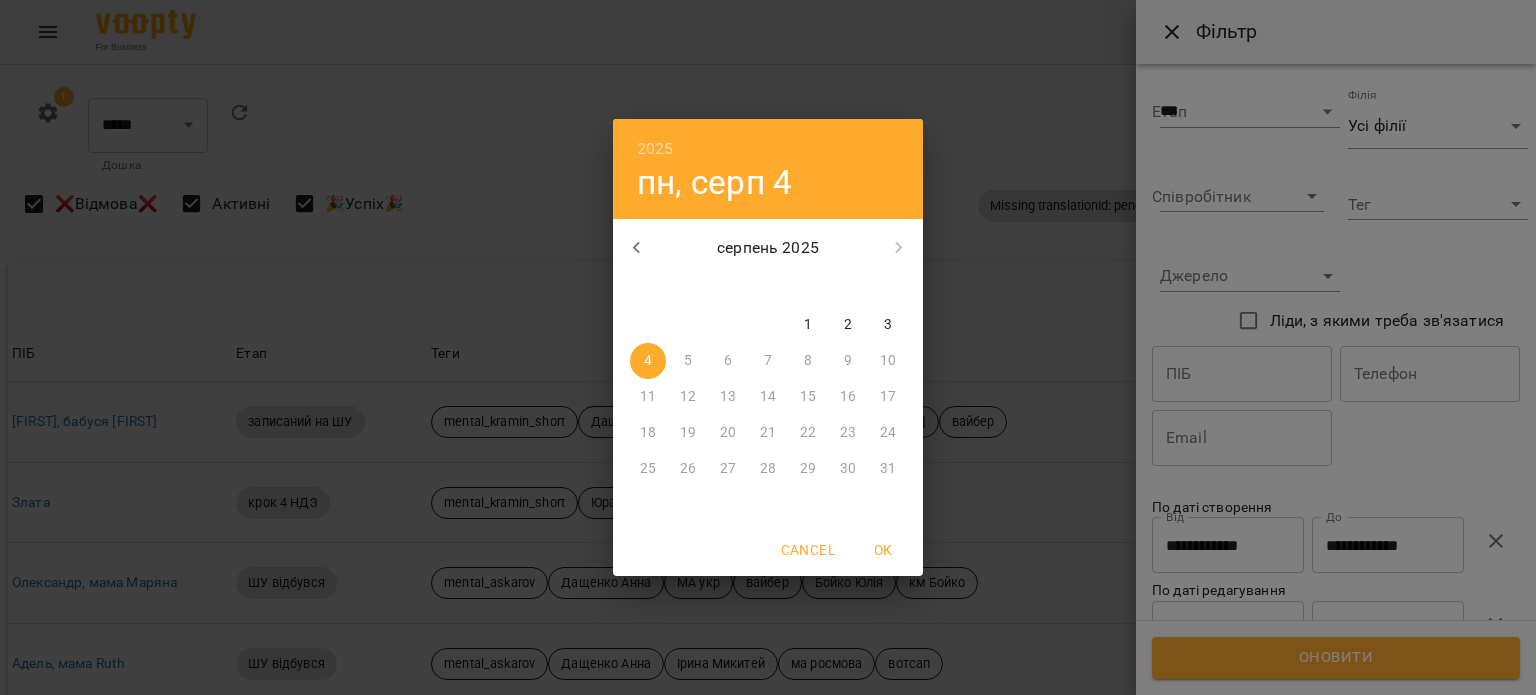 click on "2025 пн, серп 4 серпень 2025 пн вт ср чт пт сб нд 28 29 30 31 1 2 3 4 5 6 7 8 9 10 11 12 13 14 15 16 17 18 19 20 21 22 23 24 25 26 27 28 29 30 31 Cancel OK" at bounding box center [768, 347] 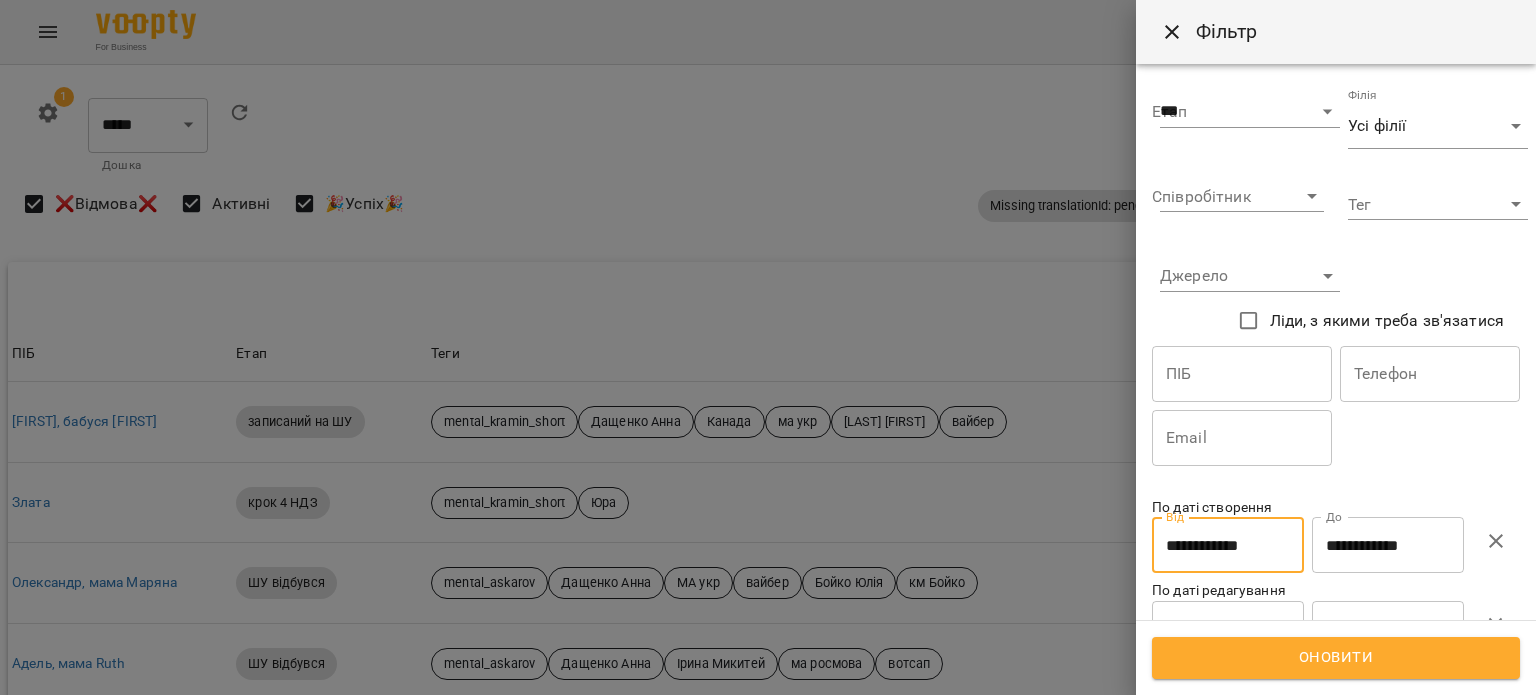 click on "**********" at bounding box center (1388, 545) 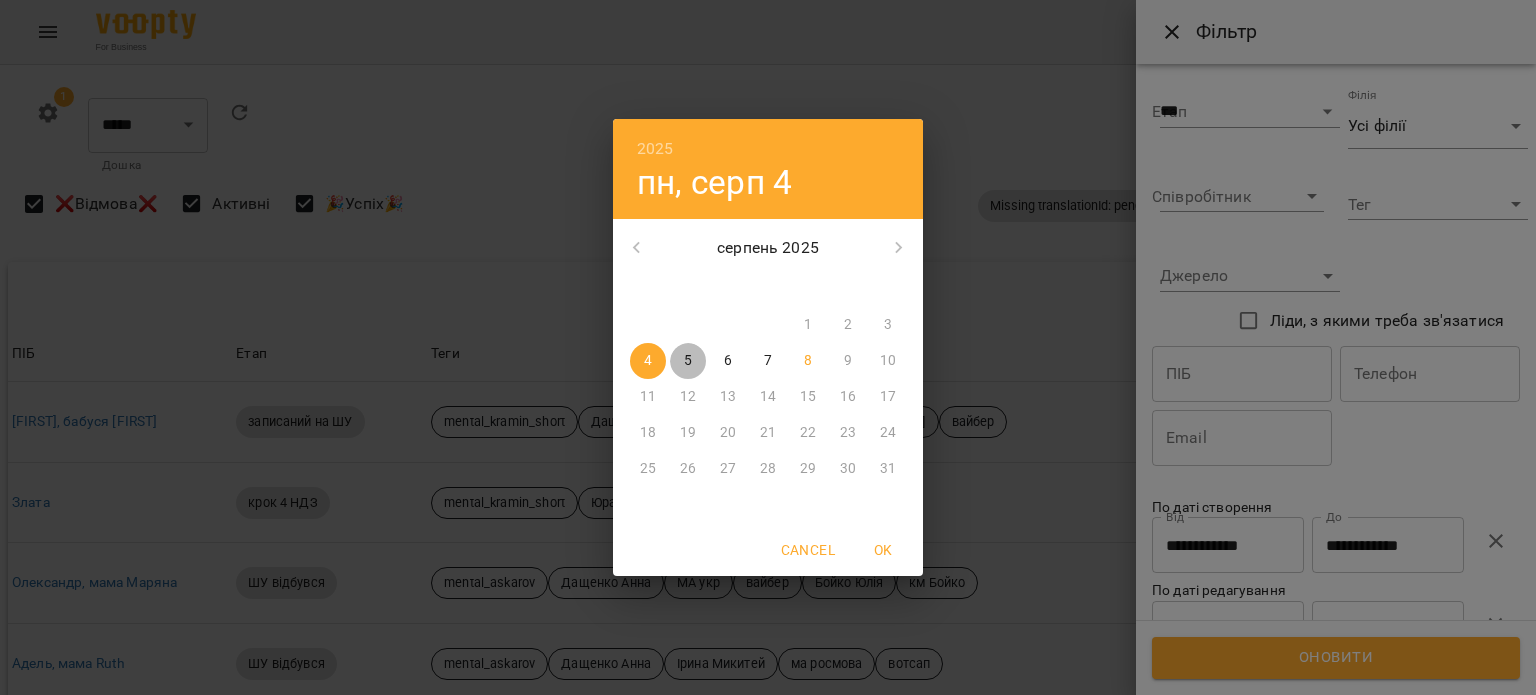 click on "5" at bounding box center (688, 361) 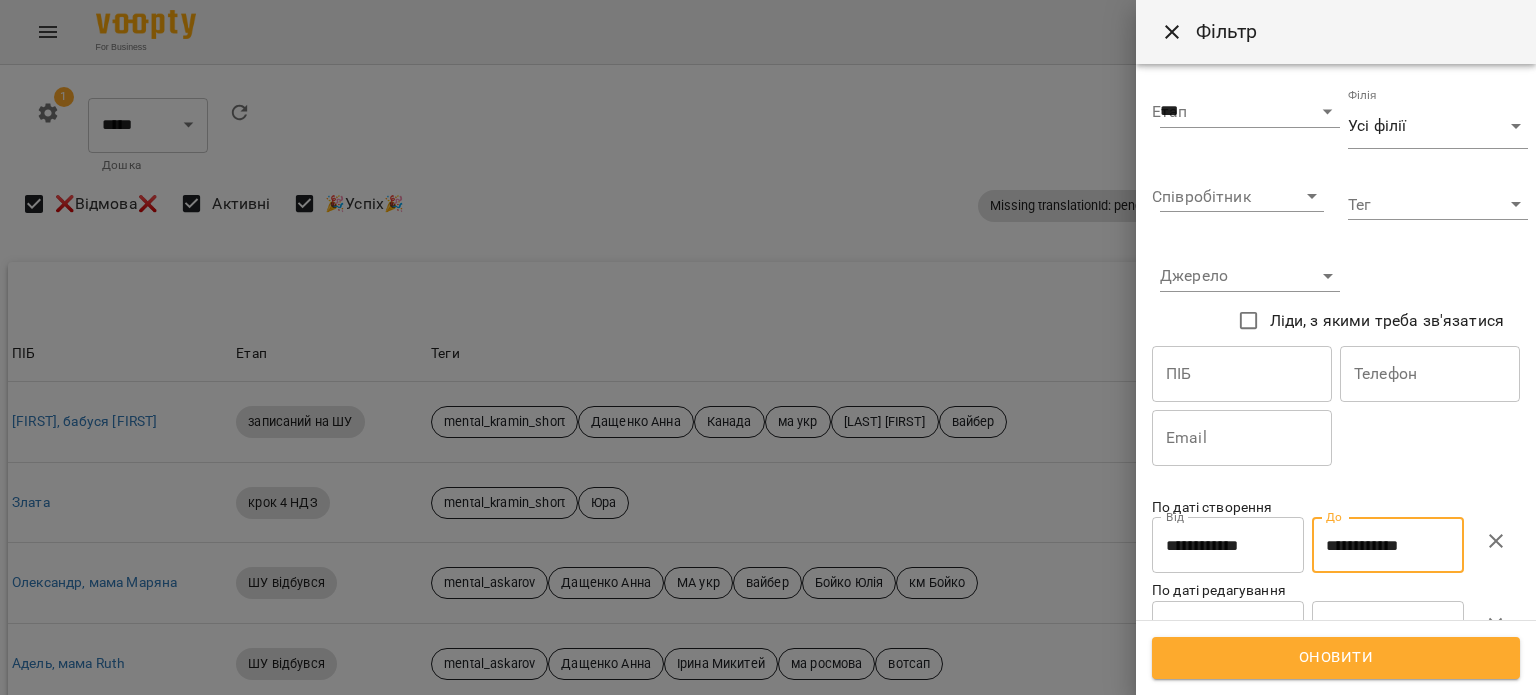 click on "**********" at bounding box center (1228, 545) 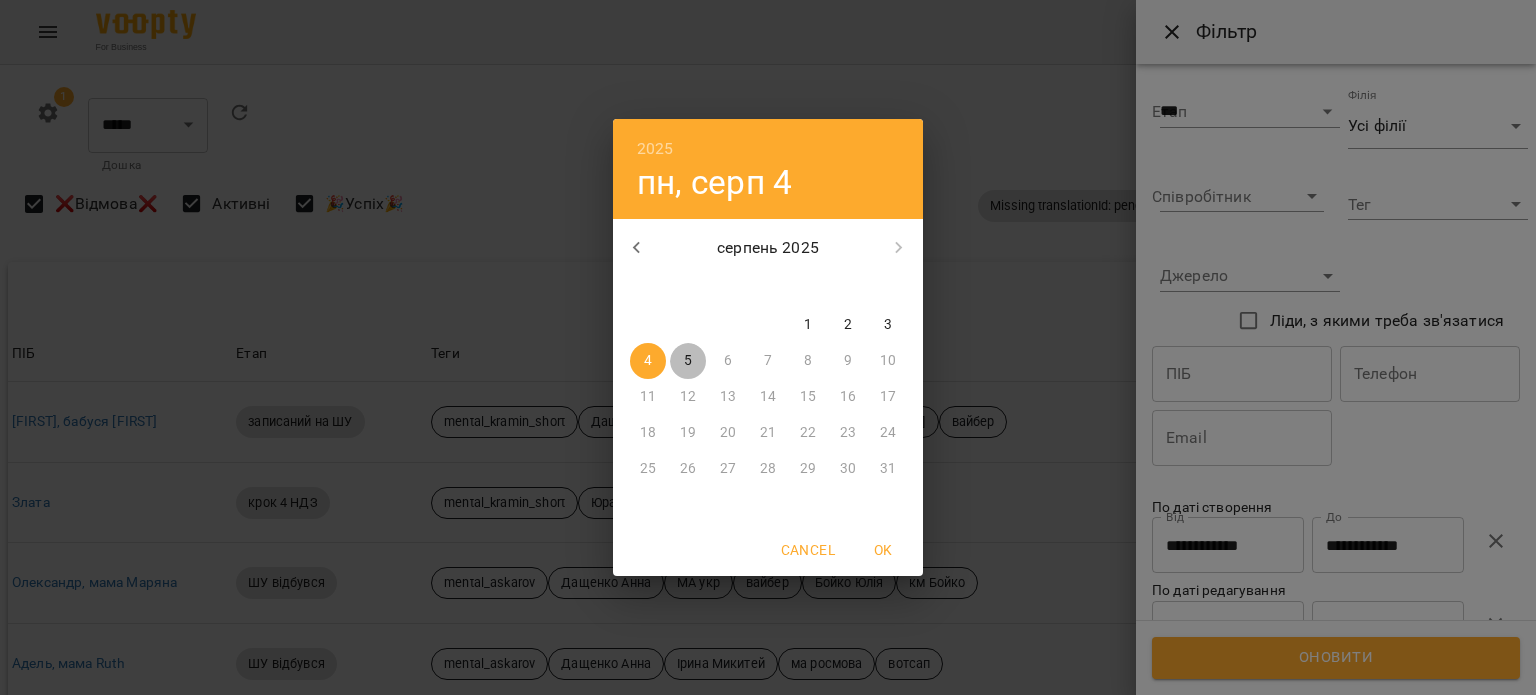 click on "5" at bounding box center (688, 361) 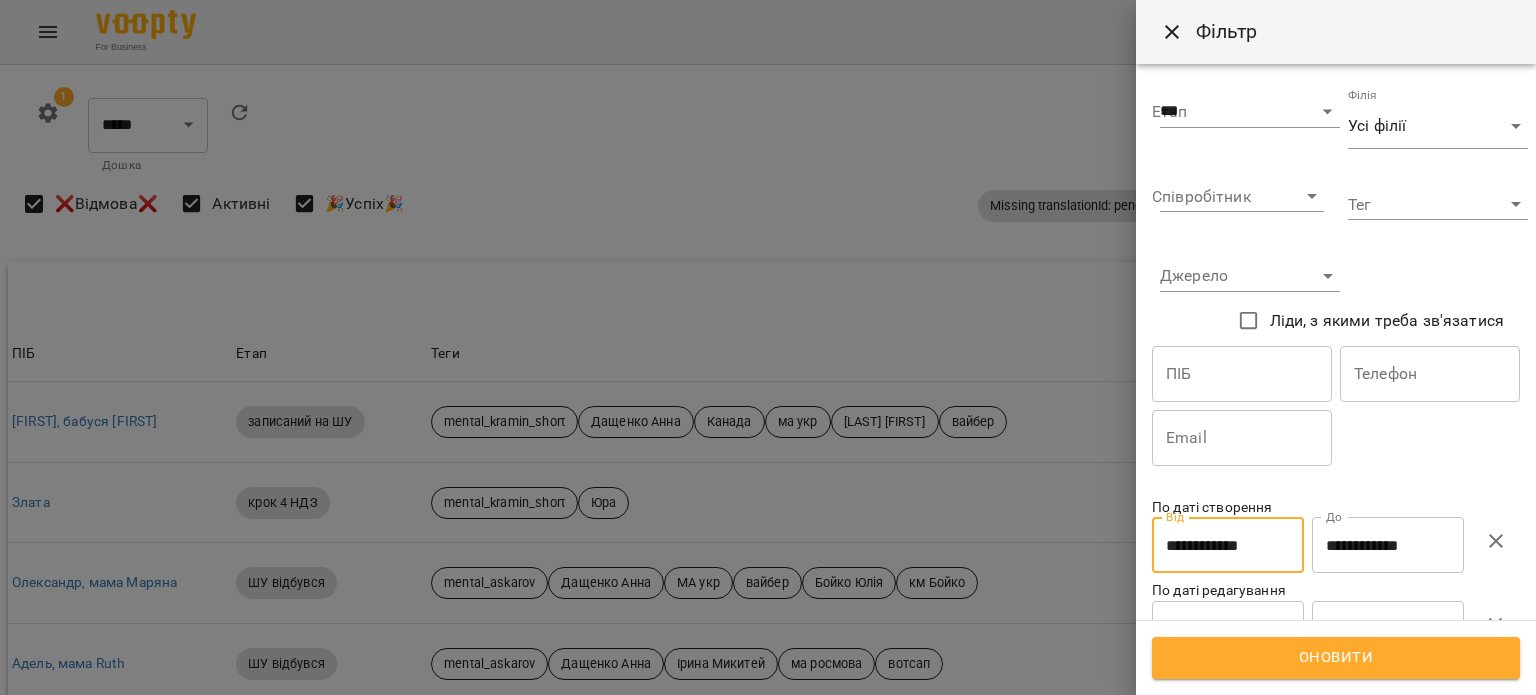 click on "Оновити" at bounding box center (1336, 658) 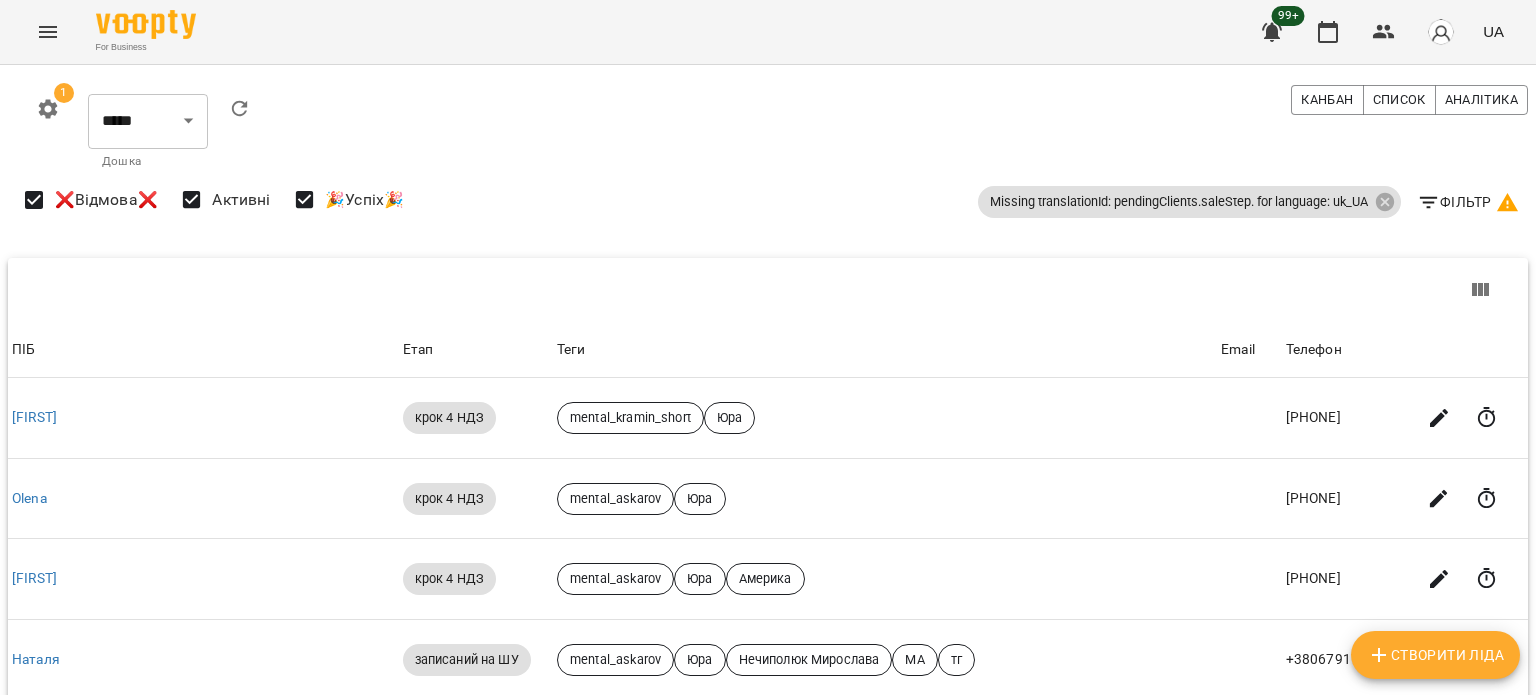scroll, scrollTop: 1166, scrollLeft: 0, axis: vertical 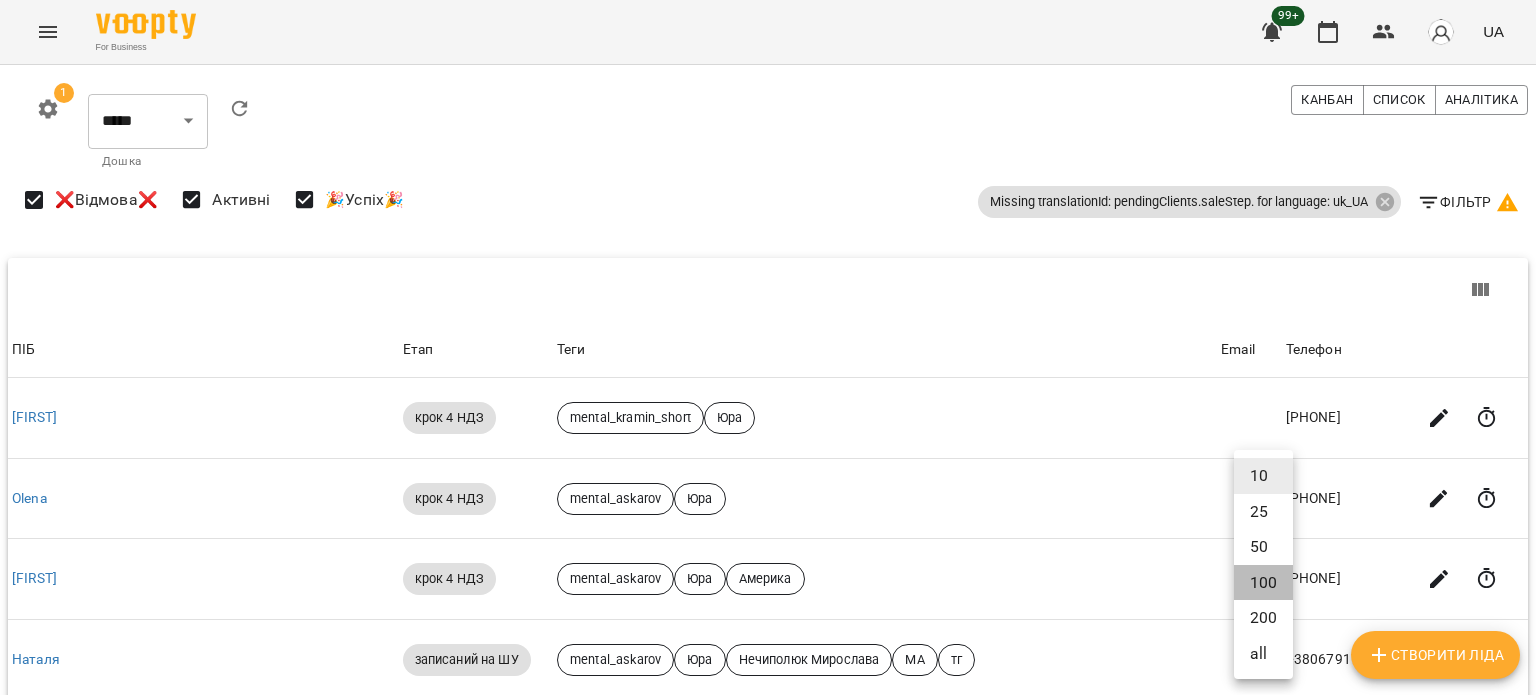 click on "100" at bounding box center [1263, 583] 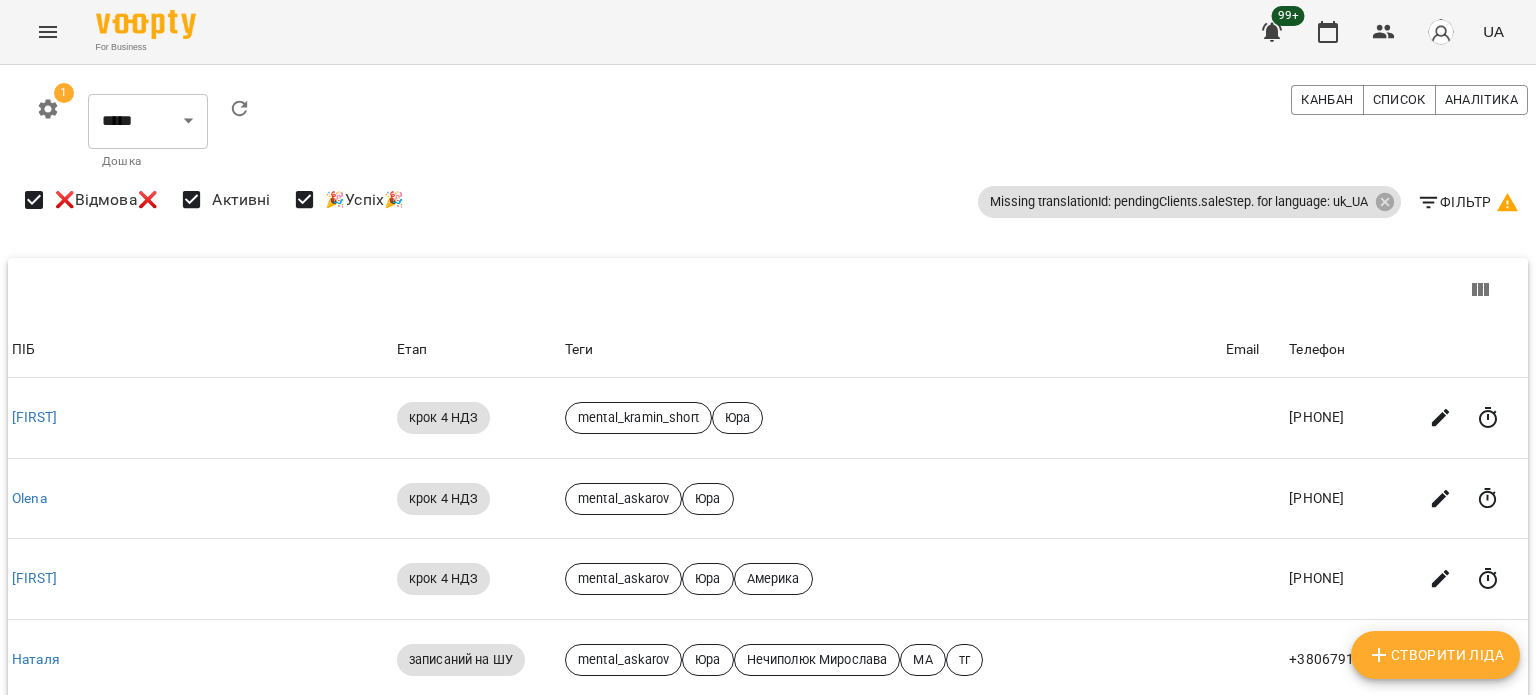 scroll, scrollTop: 0, scrollLeft: 0, axis: both 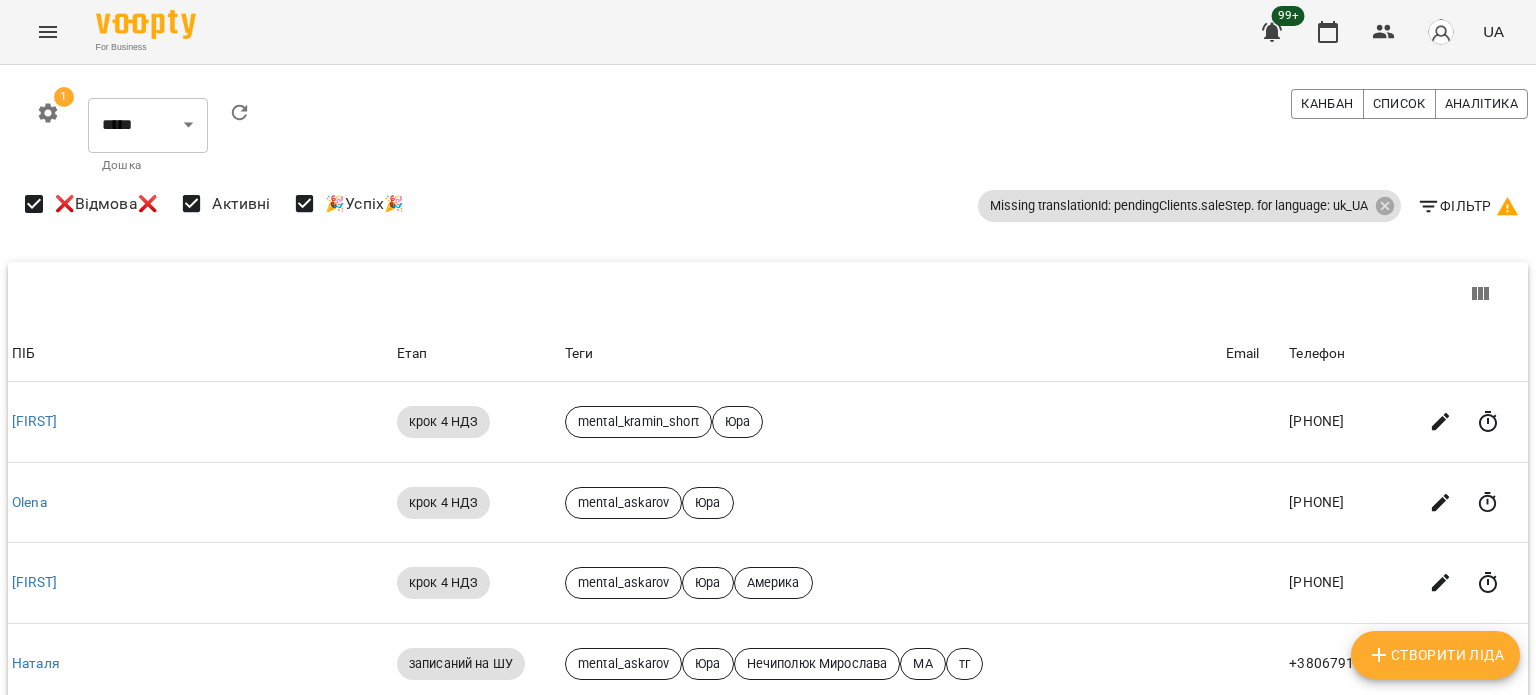 click on "Фільтр" at bounding box center [1468, 206] 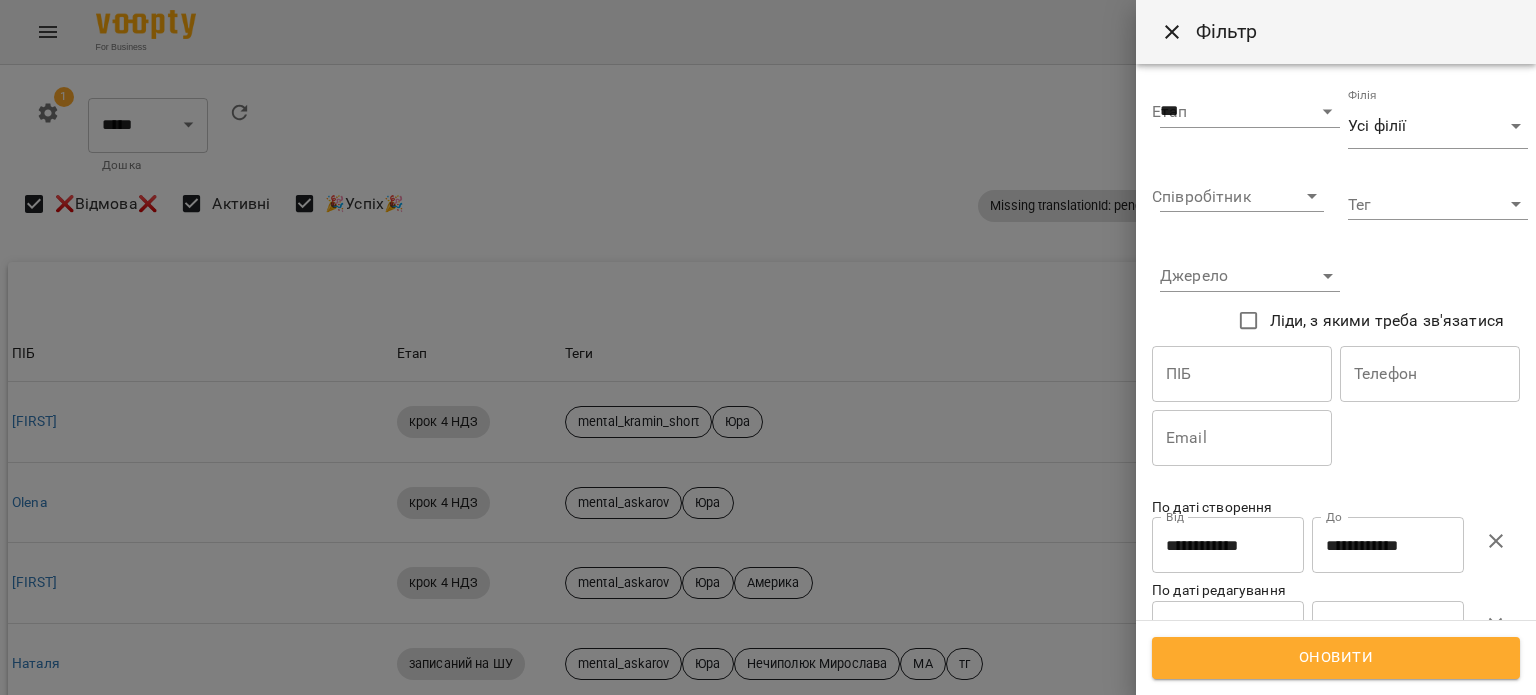click on "**********" at bounding box center (1388, 545) 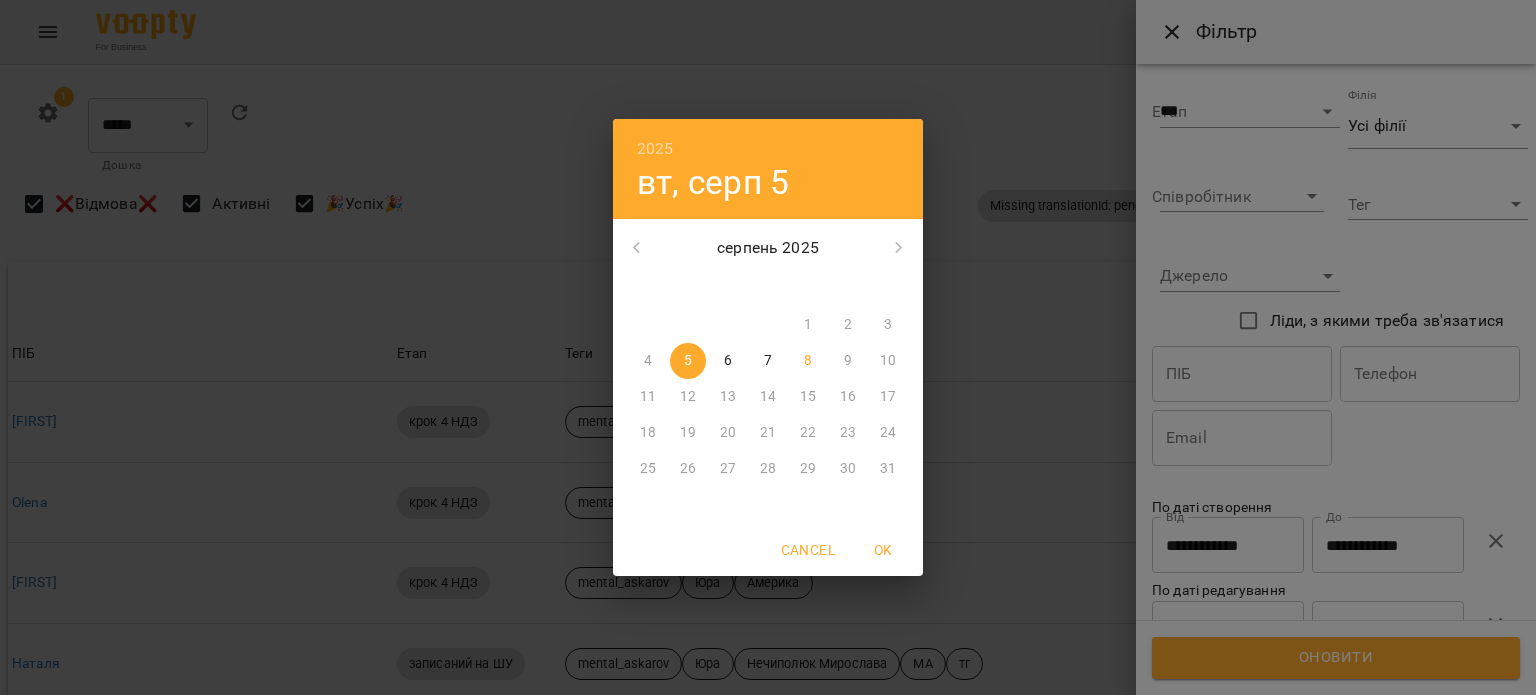 click on "6" at bounding box center [728, 361] 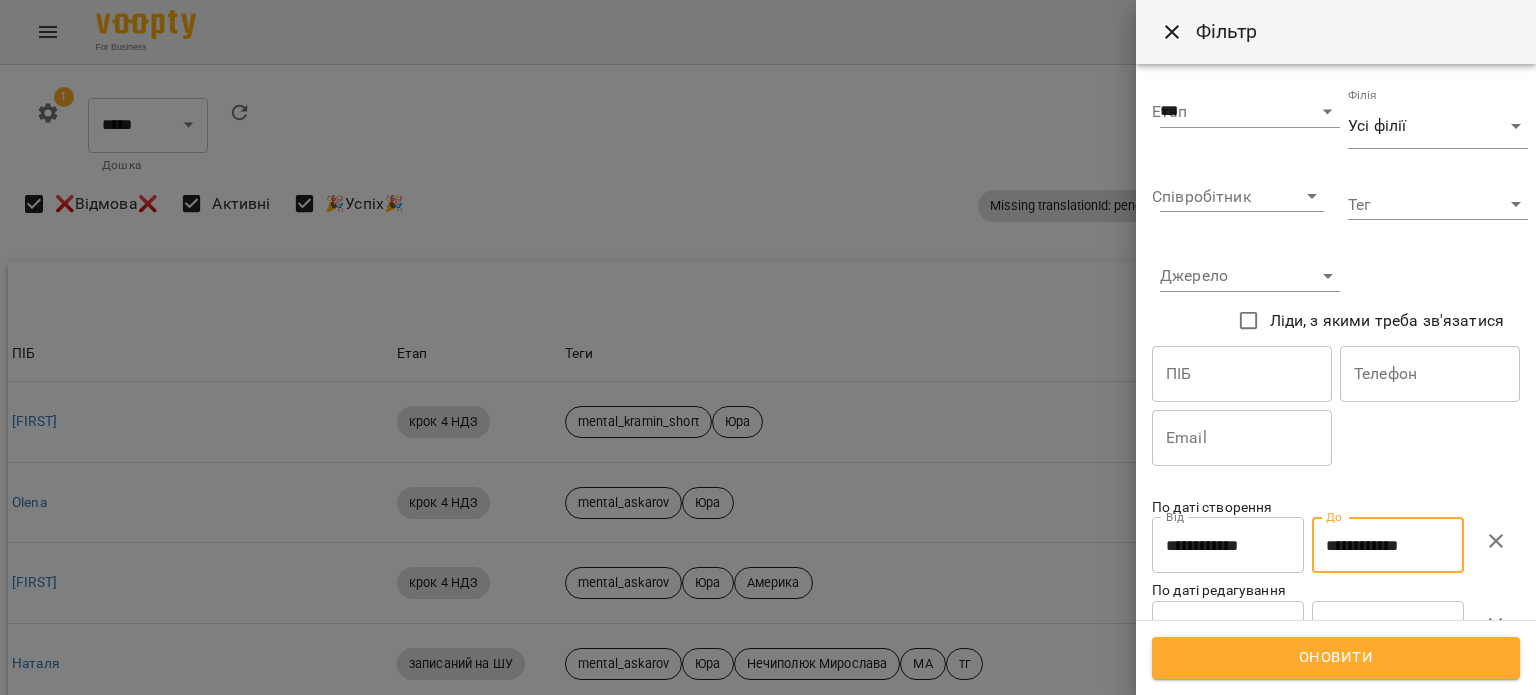 click on "**********" at bounding box center [1228, 545] 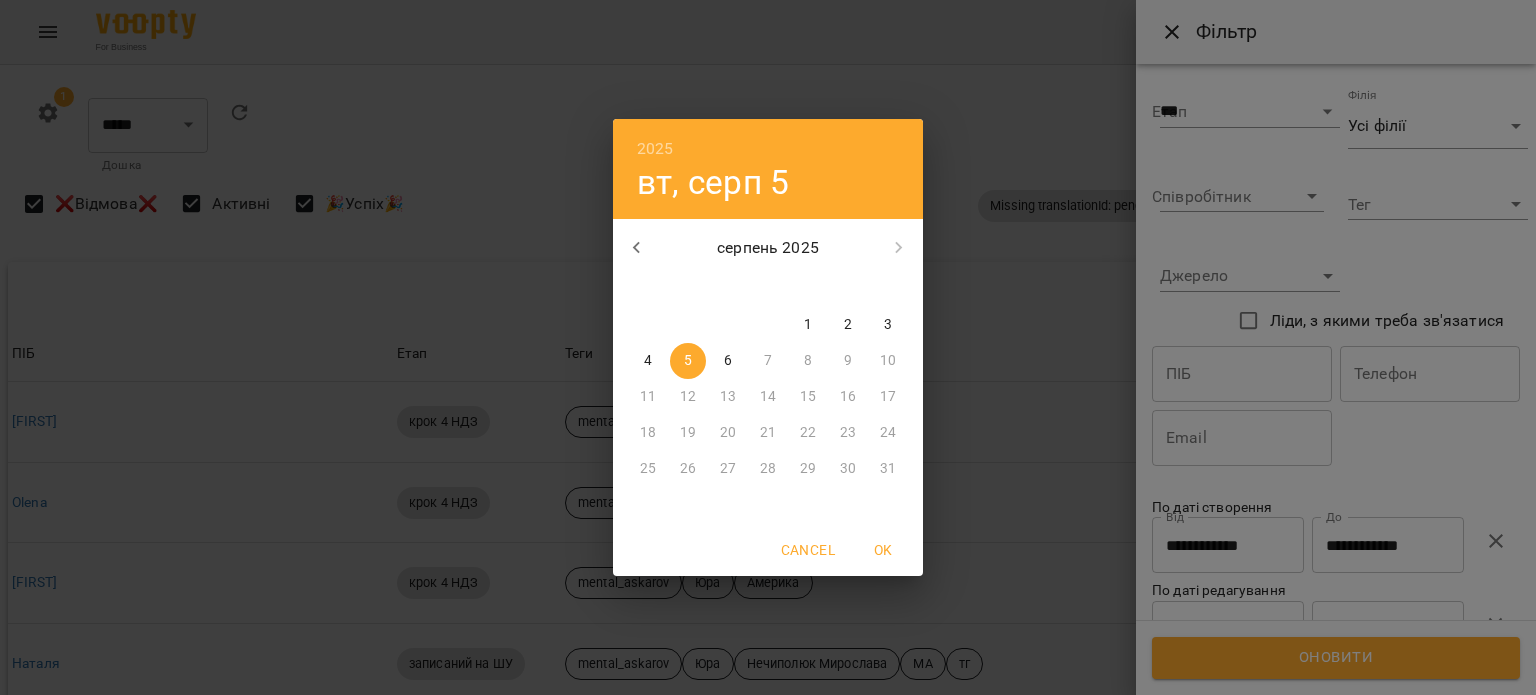 click on "6" at bounding box center [728, 361] 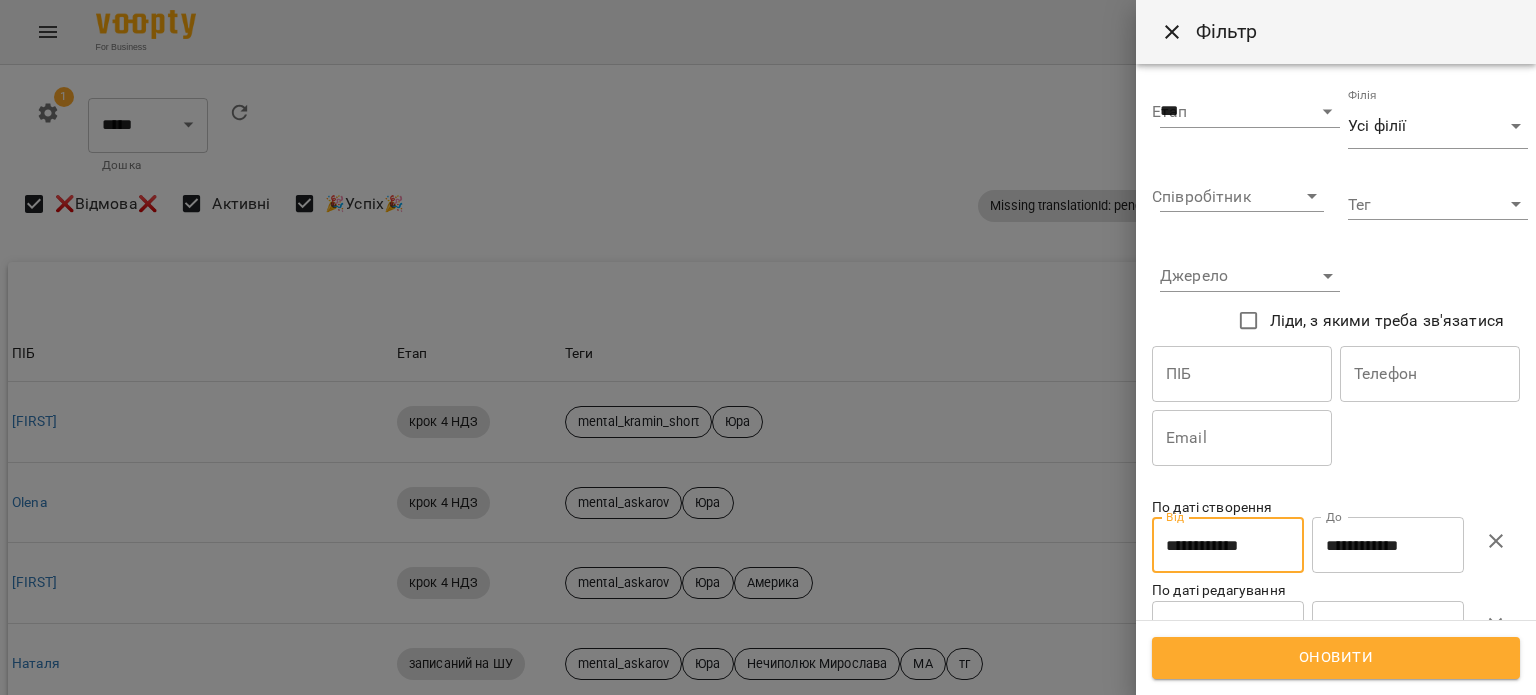 click on "Оновити" at bounding box center [1336, 658] 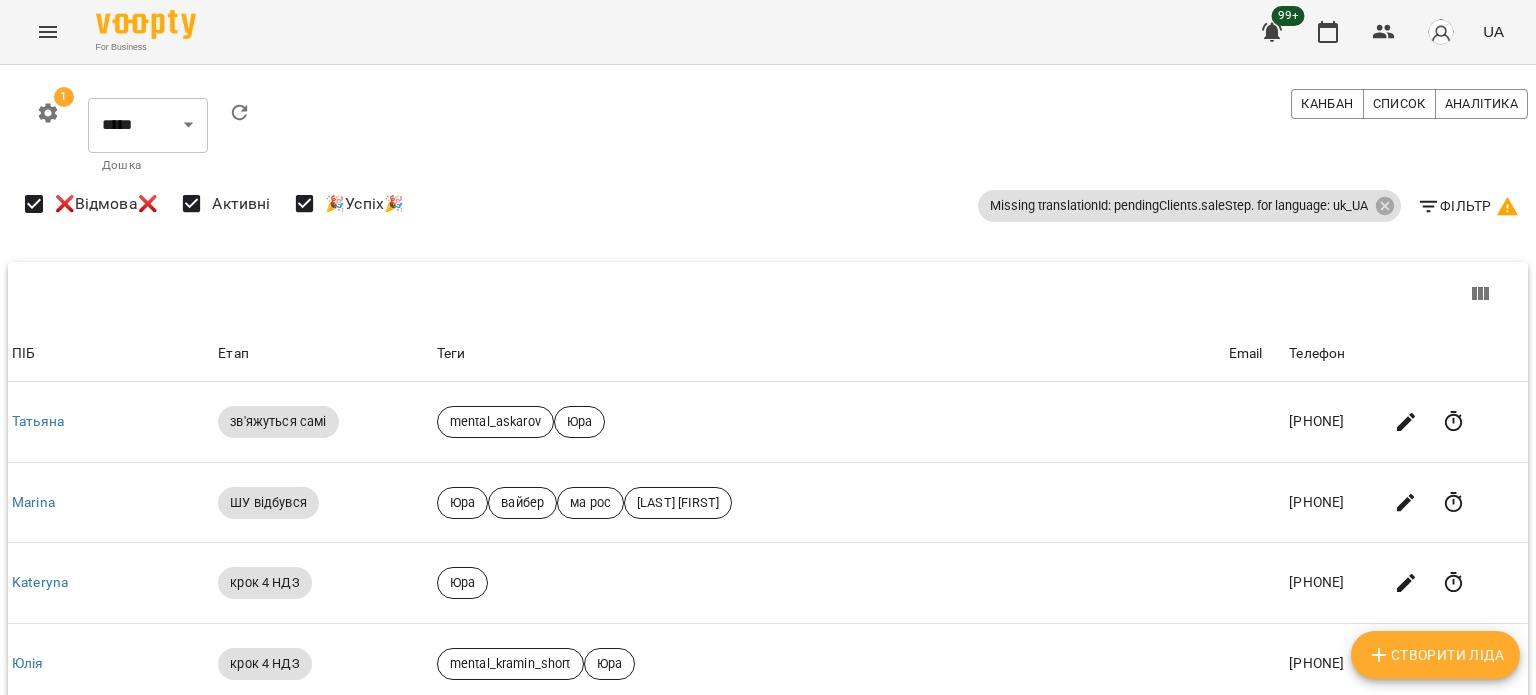 click 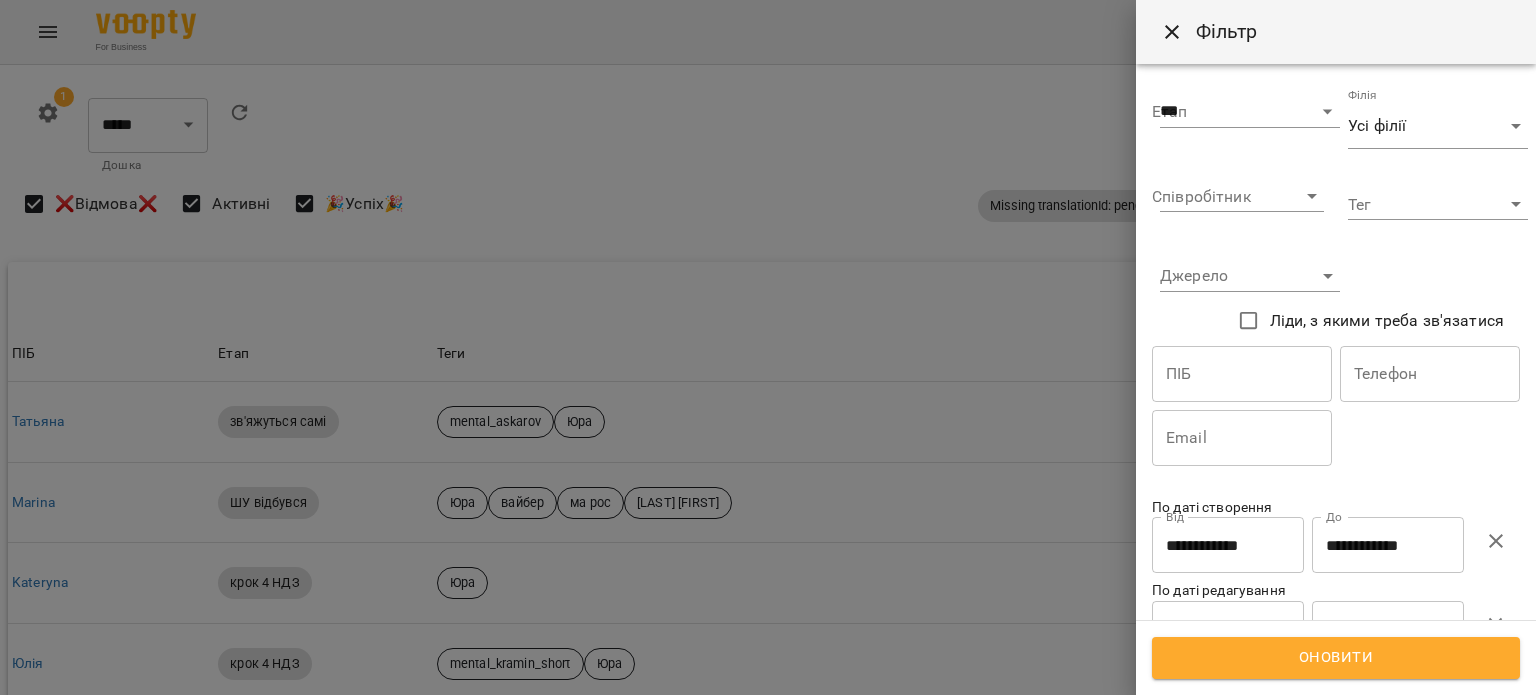 click on "Оновити" at bounding box center (1336, 658) 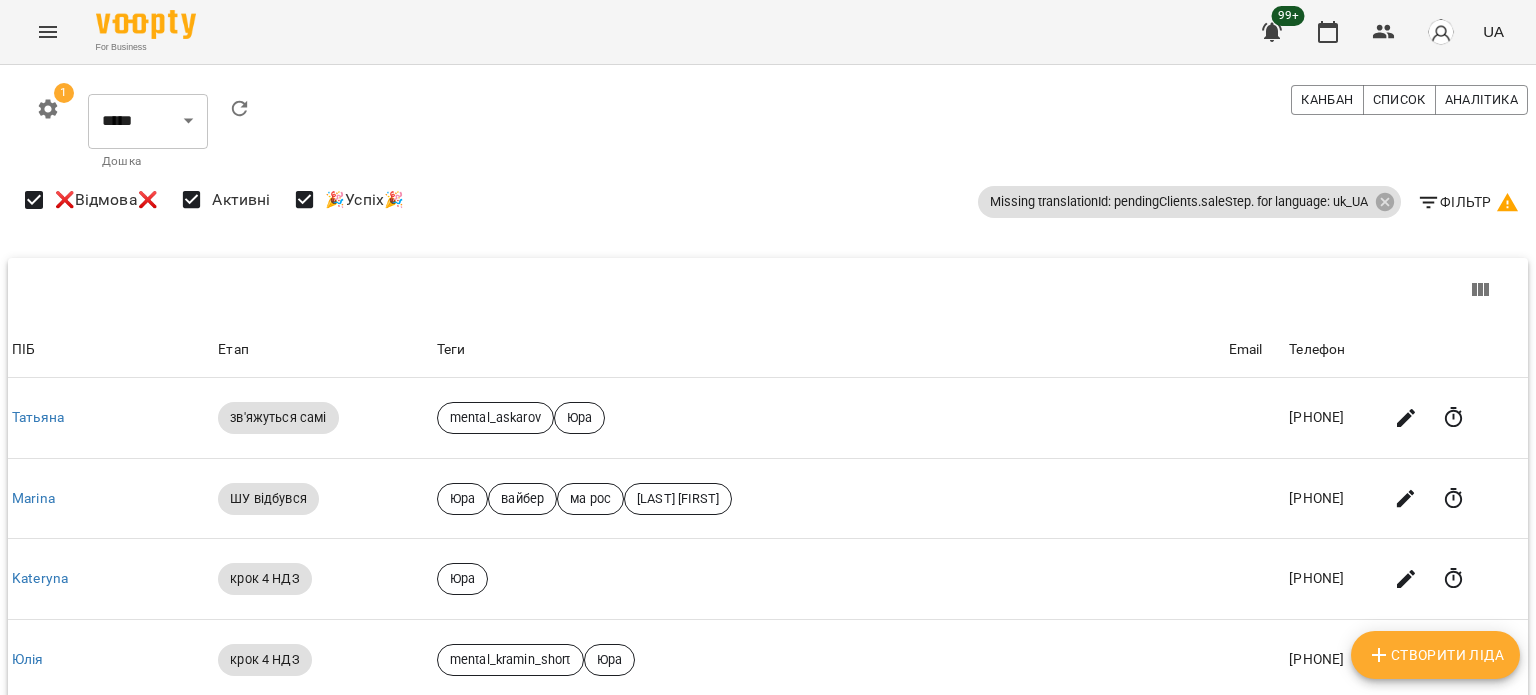 scroll, scrollTop: 1333, scrollLeft: 0, axis: vertical 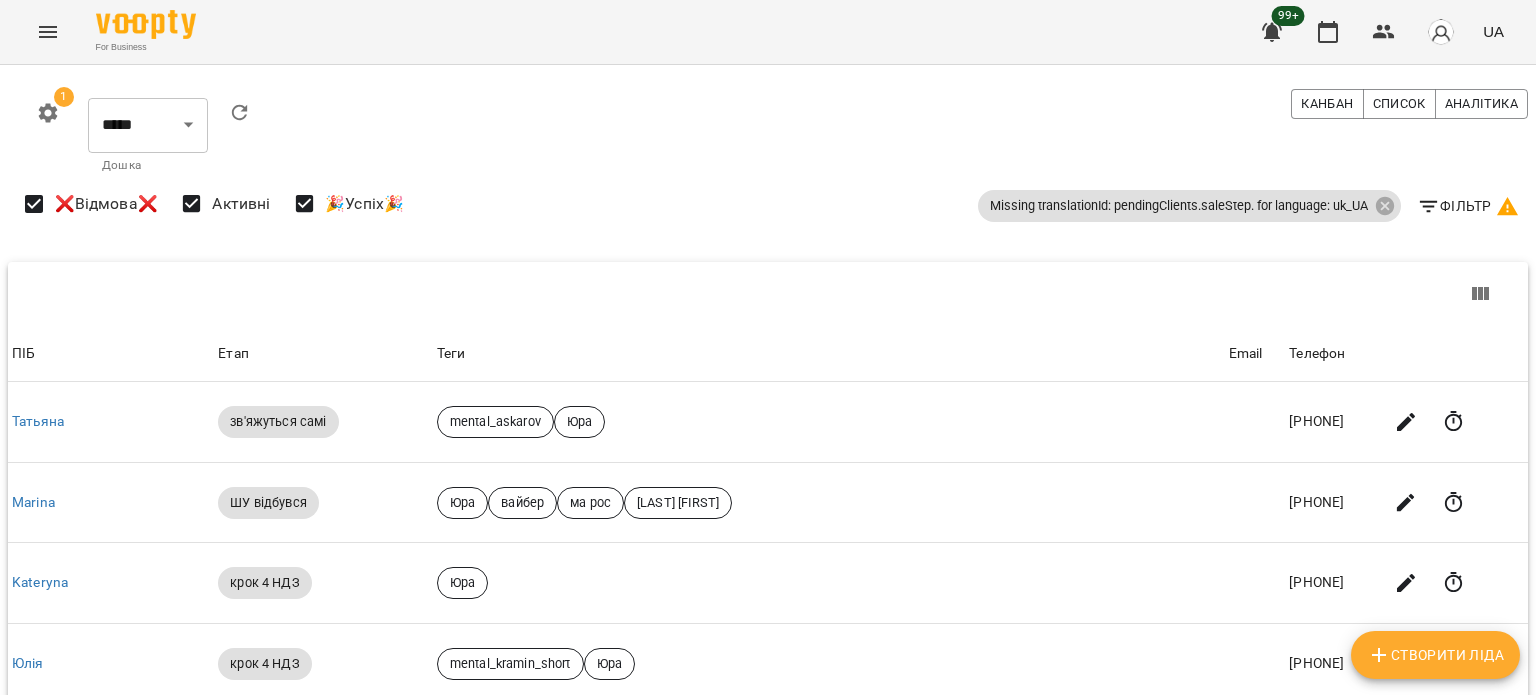click on "Фільтр" at bounding box center (1468, 206) 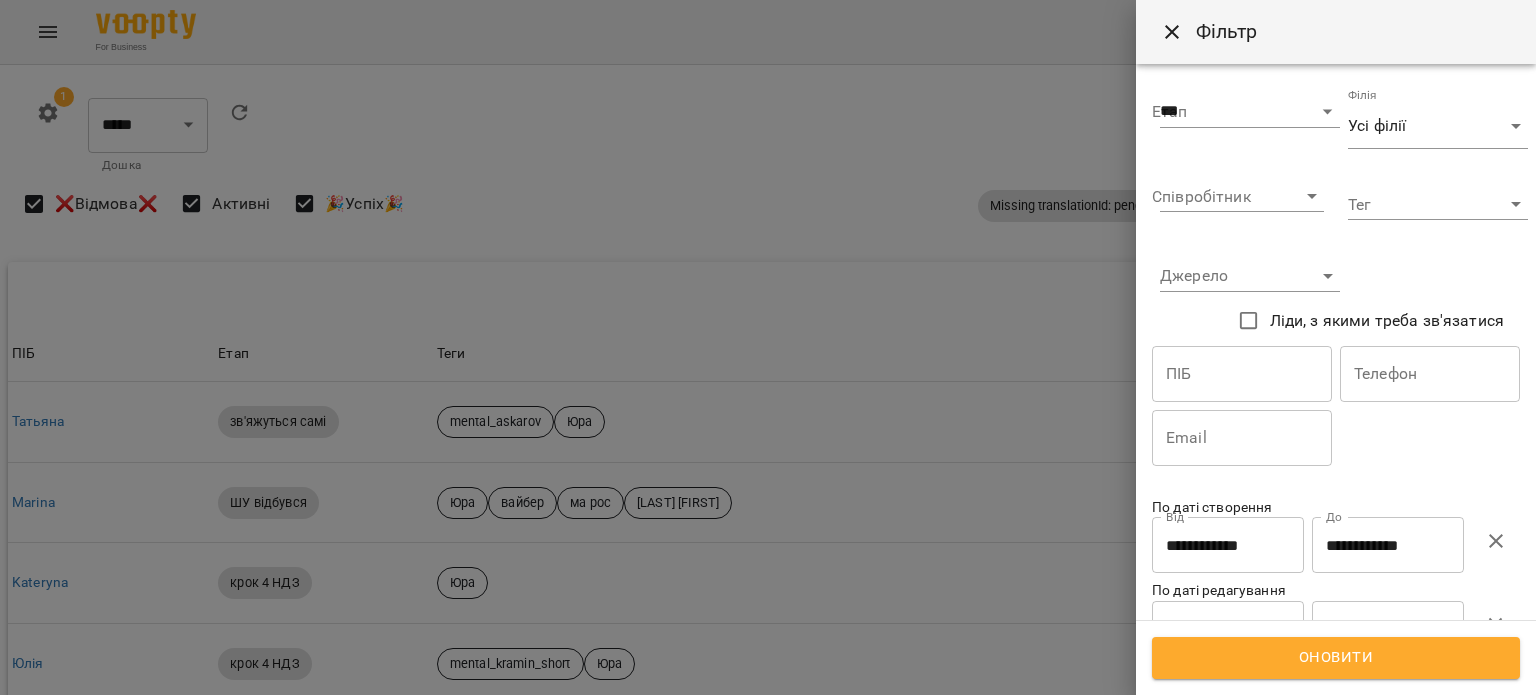 click on "**********" at bounding box center (1388, 545) 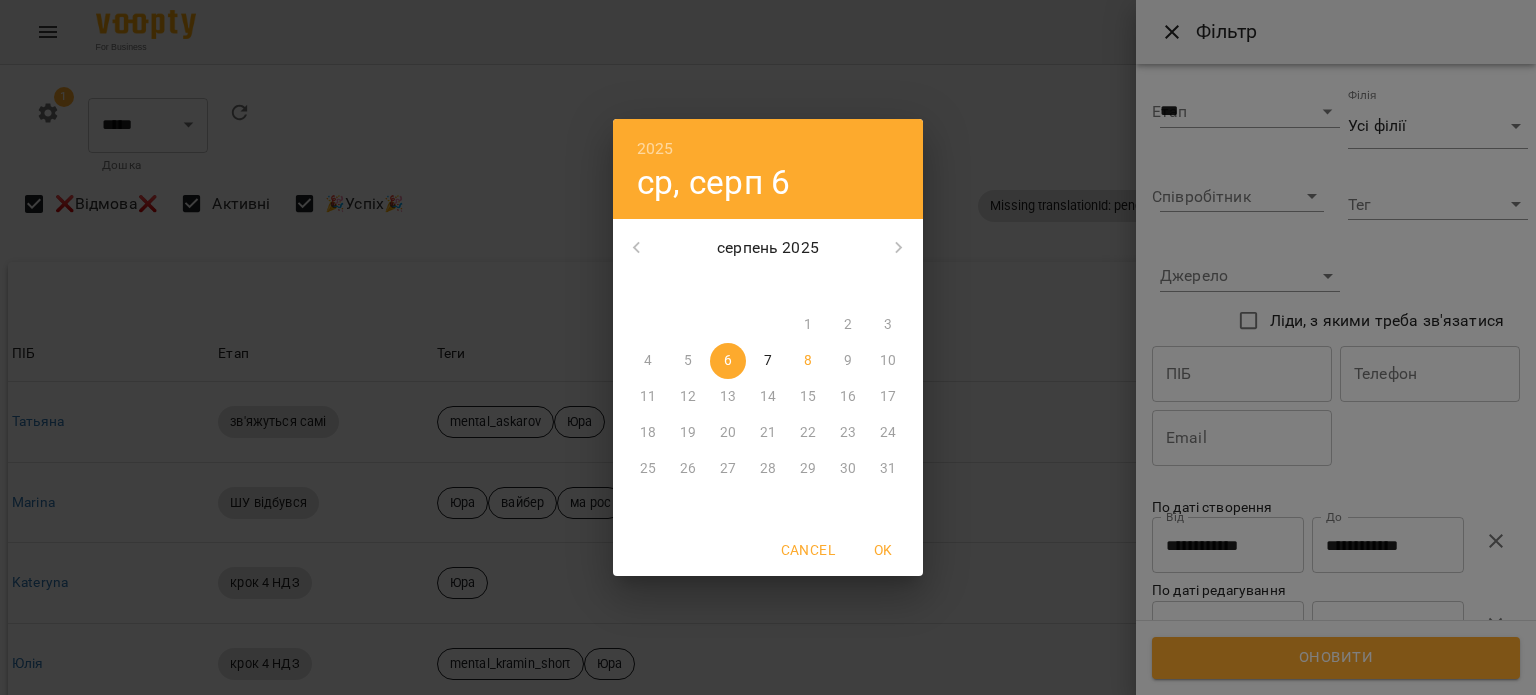 click on "7" at bounding box center [768, 361] 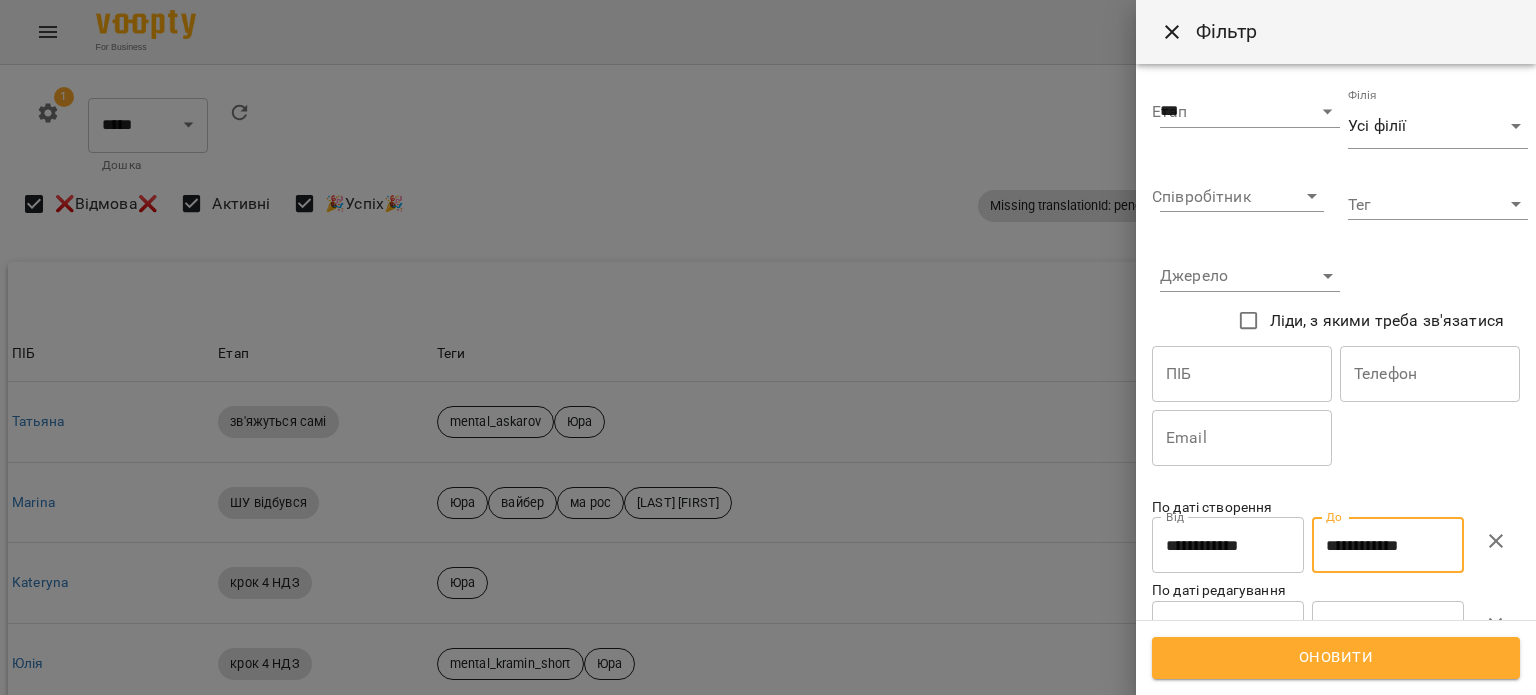 click on "**********" at bounding box center (1228, 545) 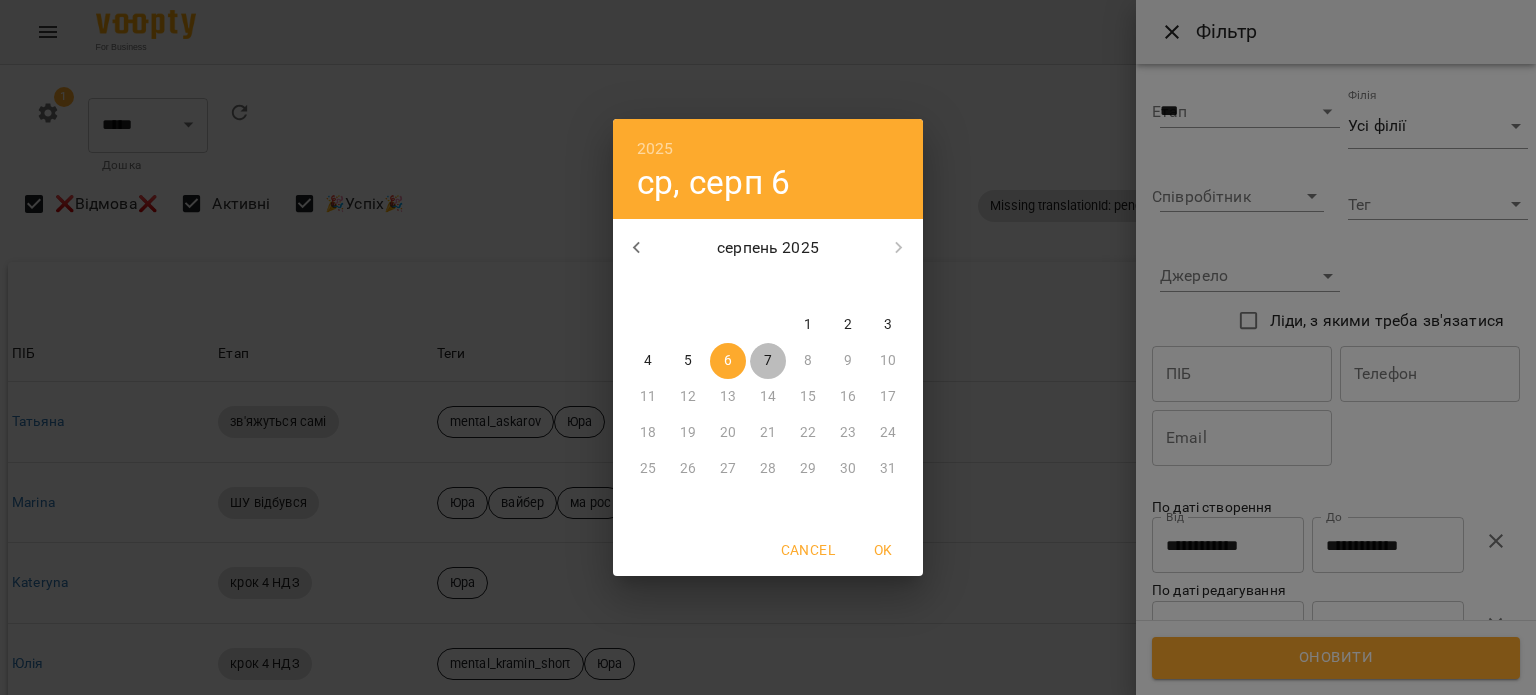 click on "7" at bounding box center [768, 361] 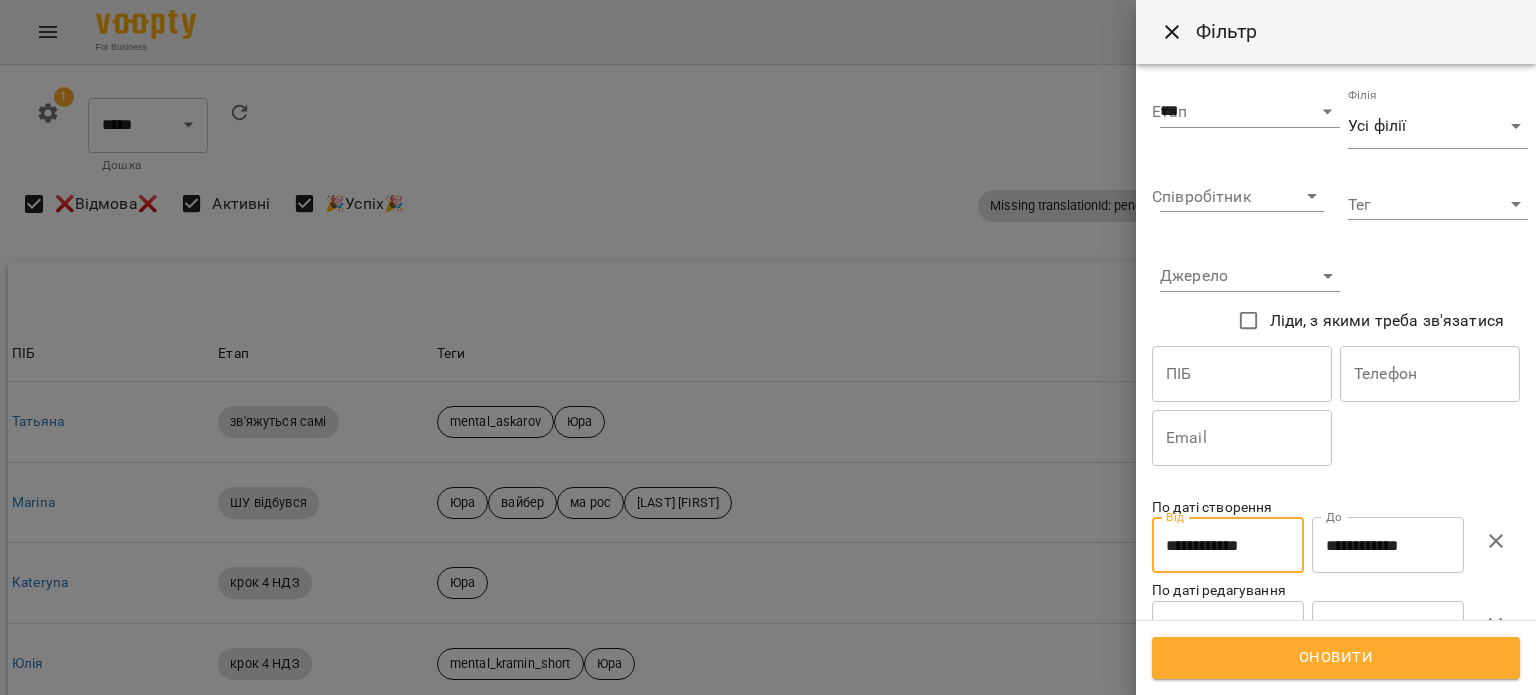 click on "Оновити" at bounding box center [1336, 658] 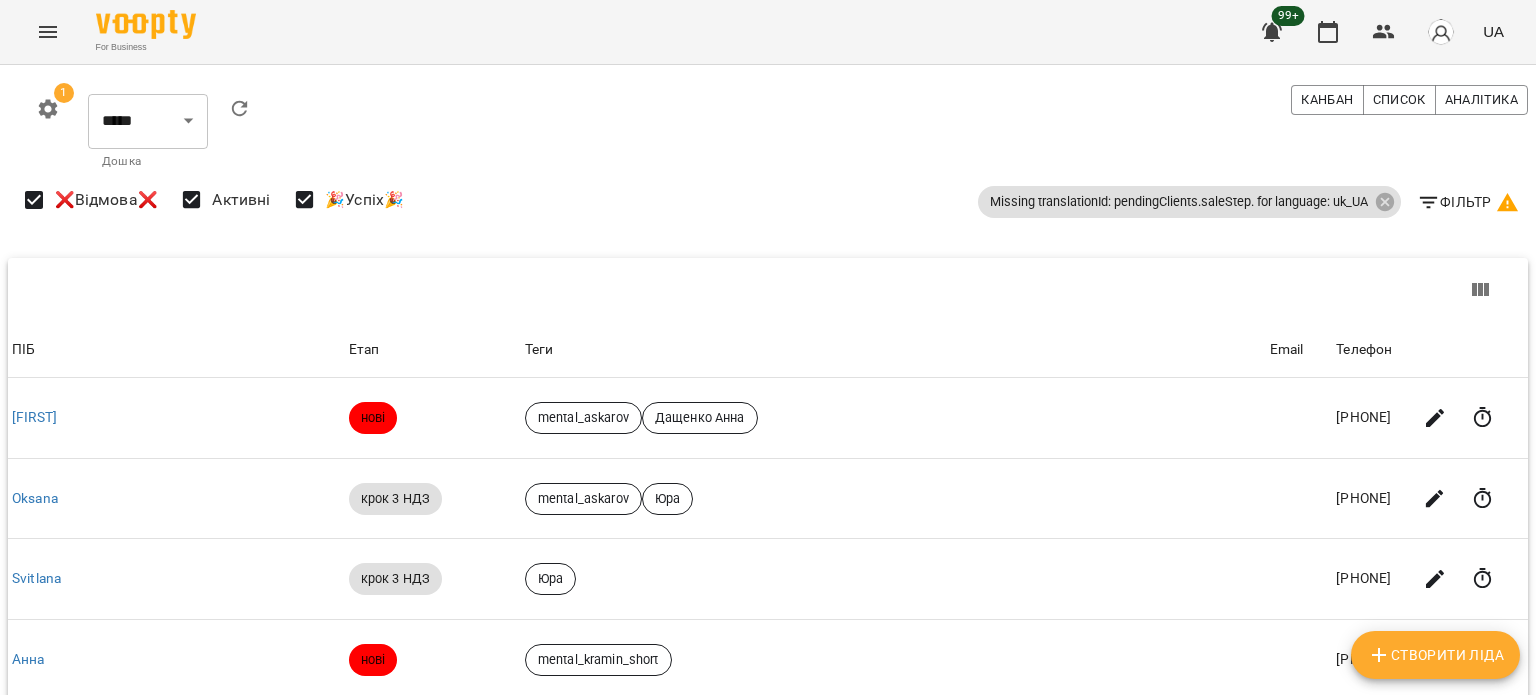 scroll, scrollTop: 840, scrollLeft: 0, axis: vertical 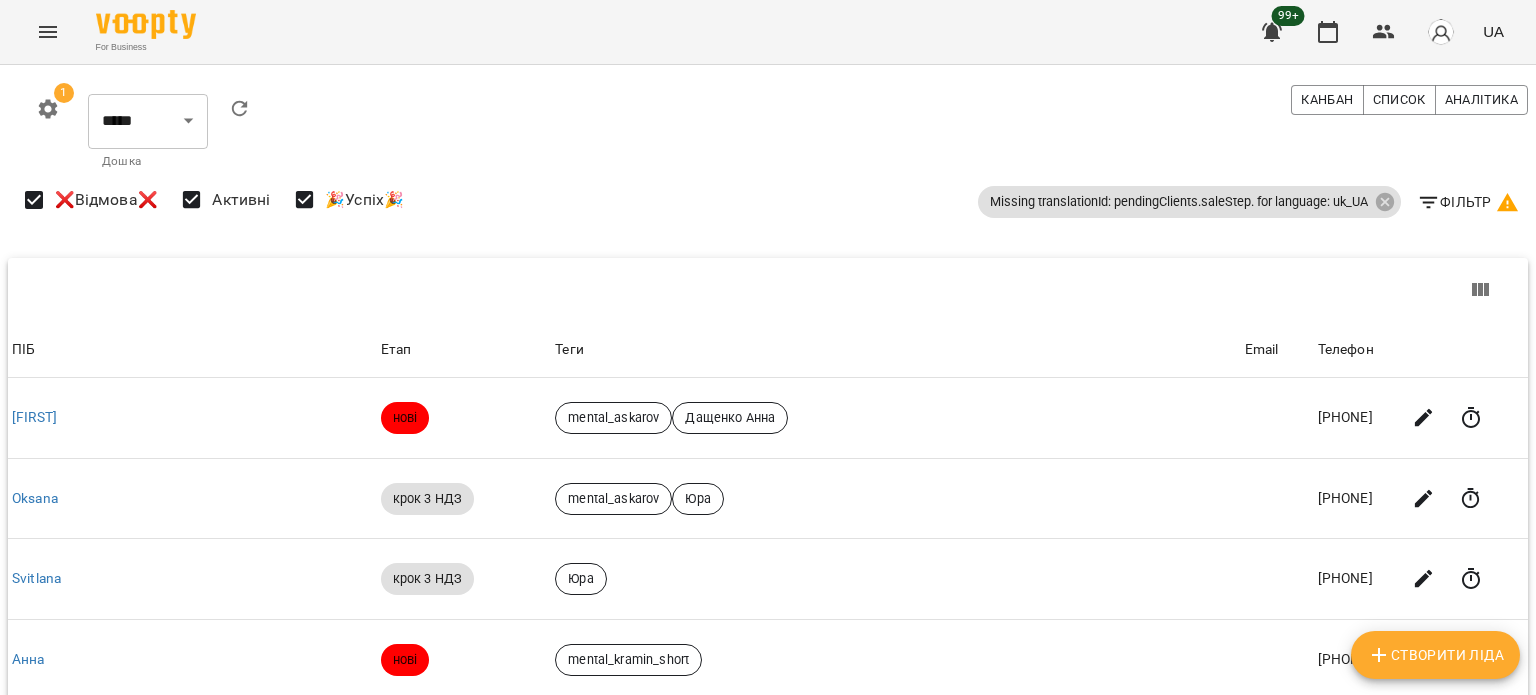 click on "ПІБ [FIRST] Етап нові Теги mental_askarov [LAST] Email Телефон [PHONE]   ПІБ [FIRST] Етап крок 3 НДЗ Теги mental_askarov [FIRST] Email Телефон [PHONE]   ПІБ [FIRST] Етап крок 3 НДЗ Теги Юра Email Телефон [PHONE]   ПІБ [FIRST] Етап нові Теги mental_kramin_short Email Телефон [PHONE]   ПІБ [FIRST] Етап нові Теги mental_kramin_short Email Телефон [PHONE]   ПІБ [FIRST] [LAST] - донька. [FIRST] - мама Етап записаний на ШУ Теги 1108" at bounding box center [768, 684] 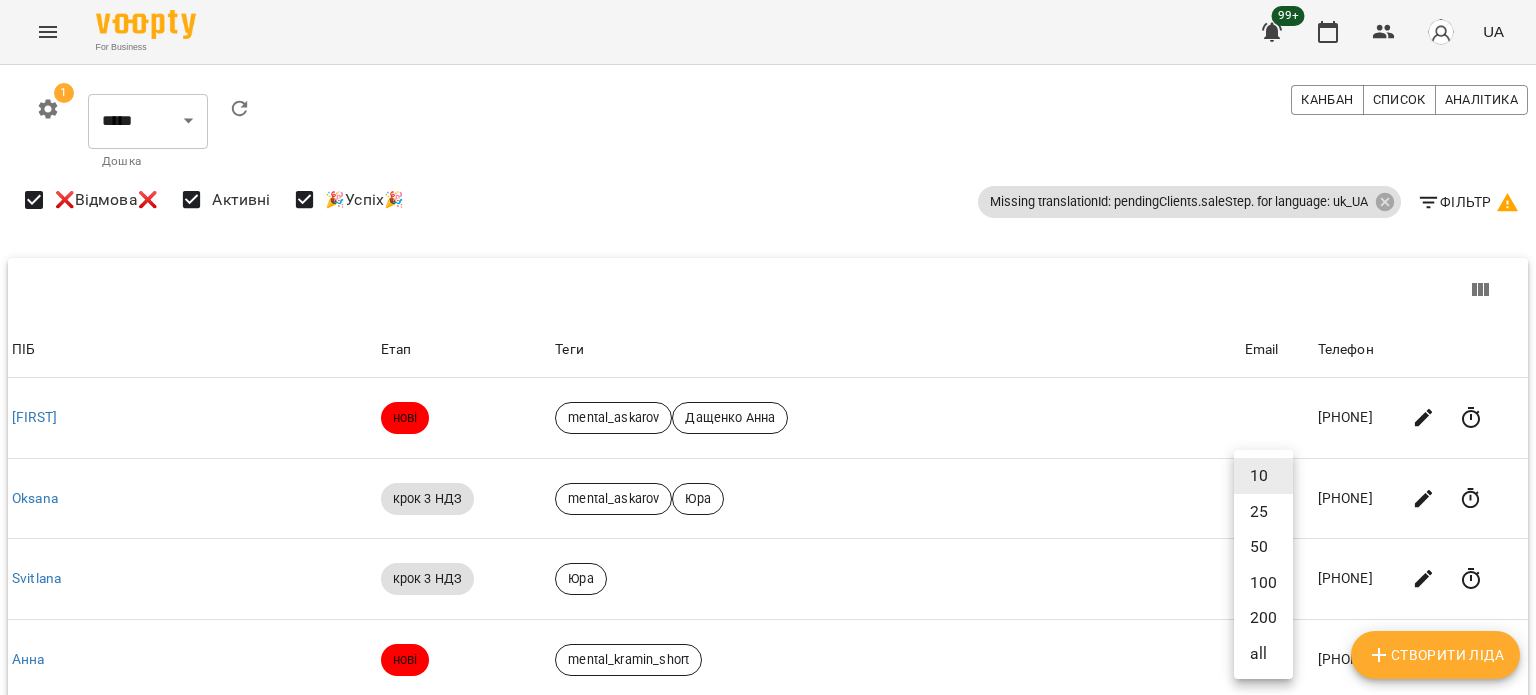 click on "100" at bounding box center [1263, 583] 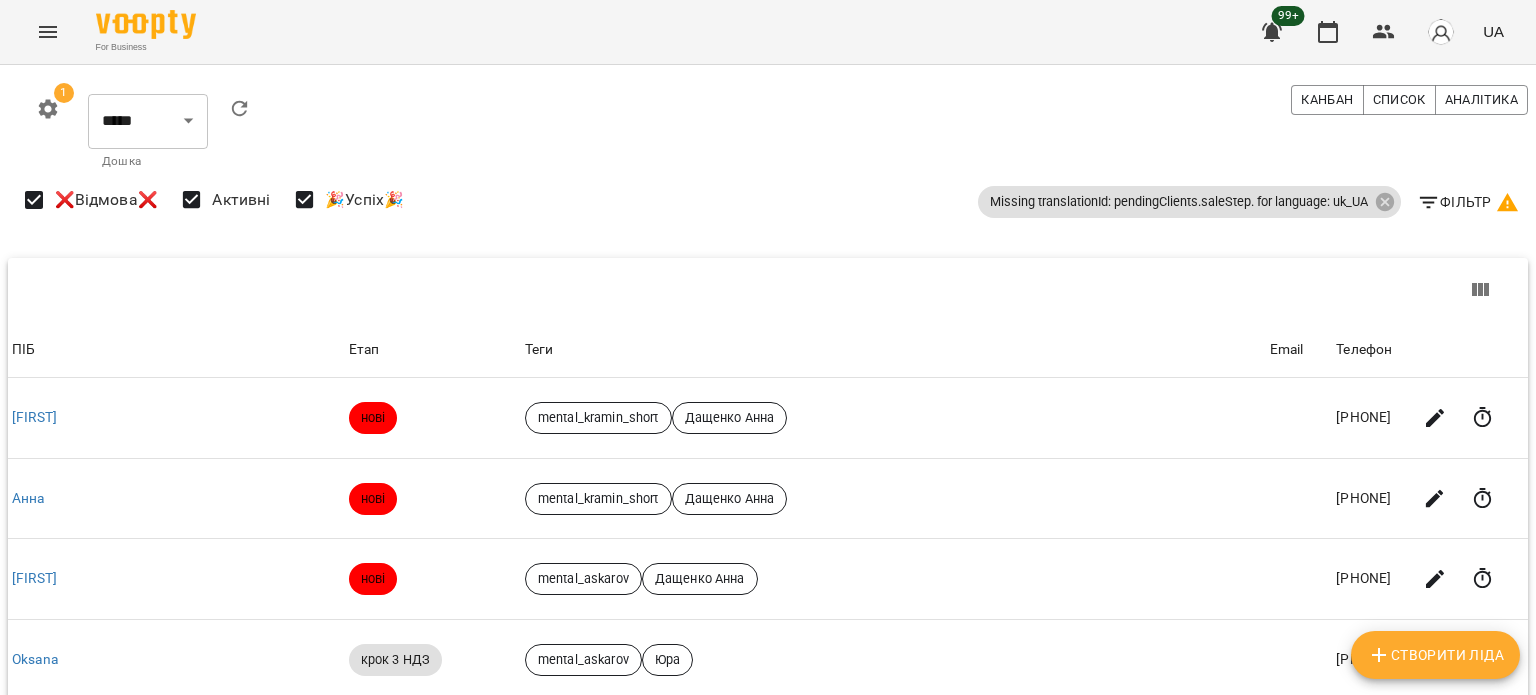 scroll, scrollTop: 0, scrollLeft: 0, axis: both 